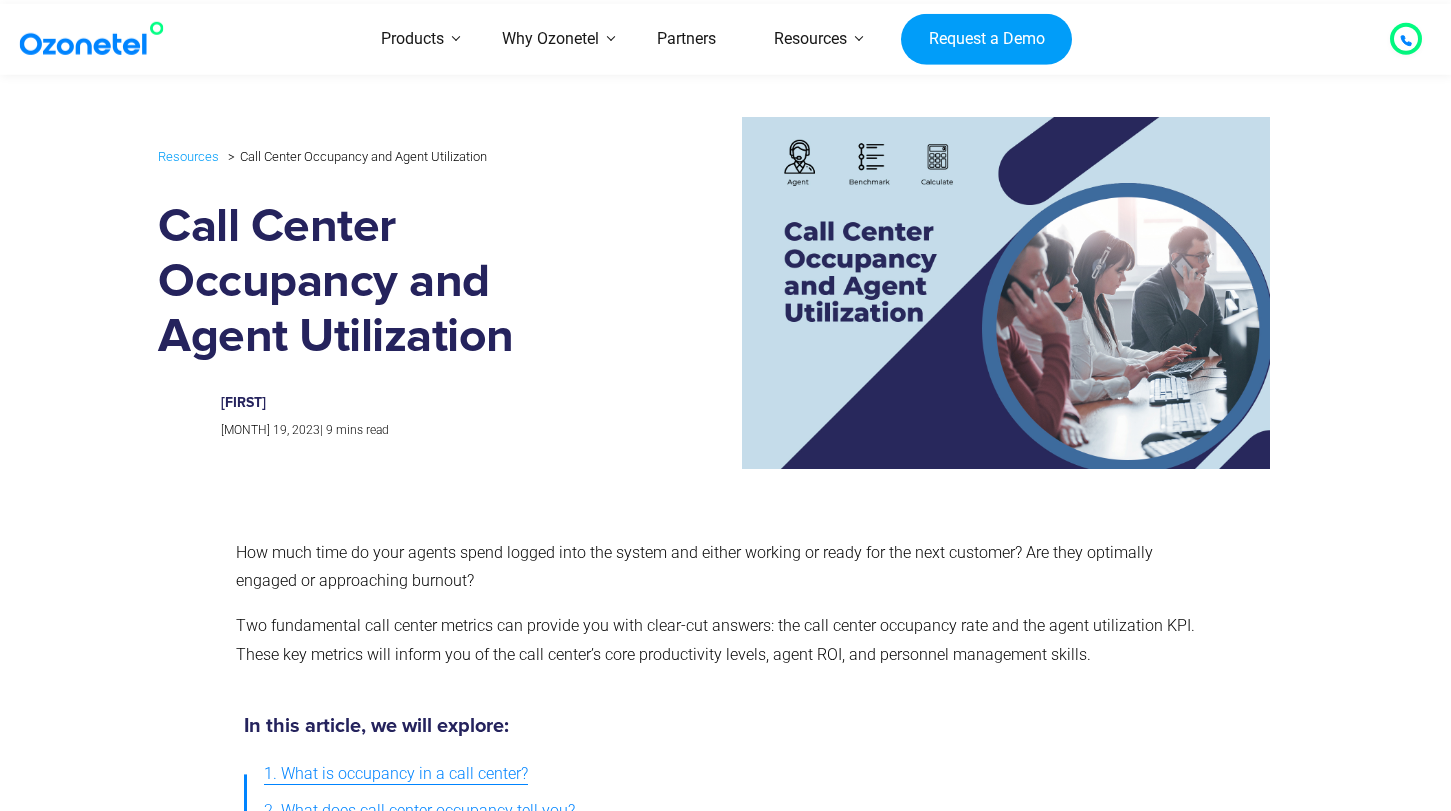 scroll, scrollTop: 1647, scrollLeft: 0, axis: vertical 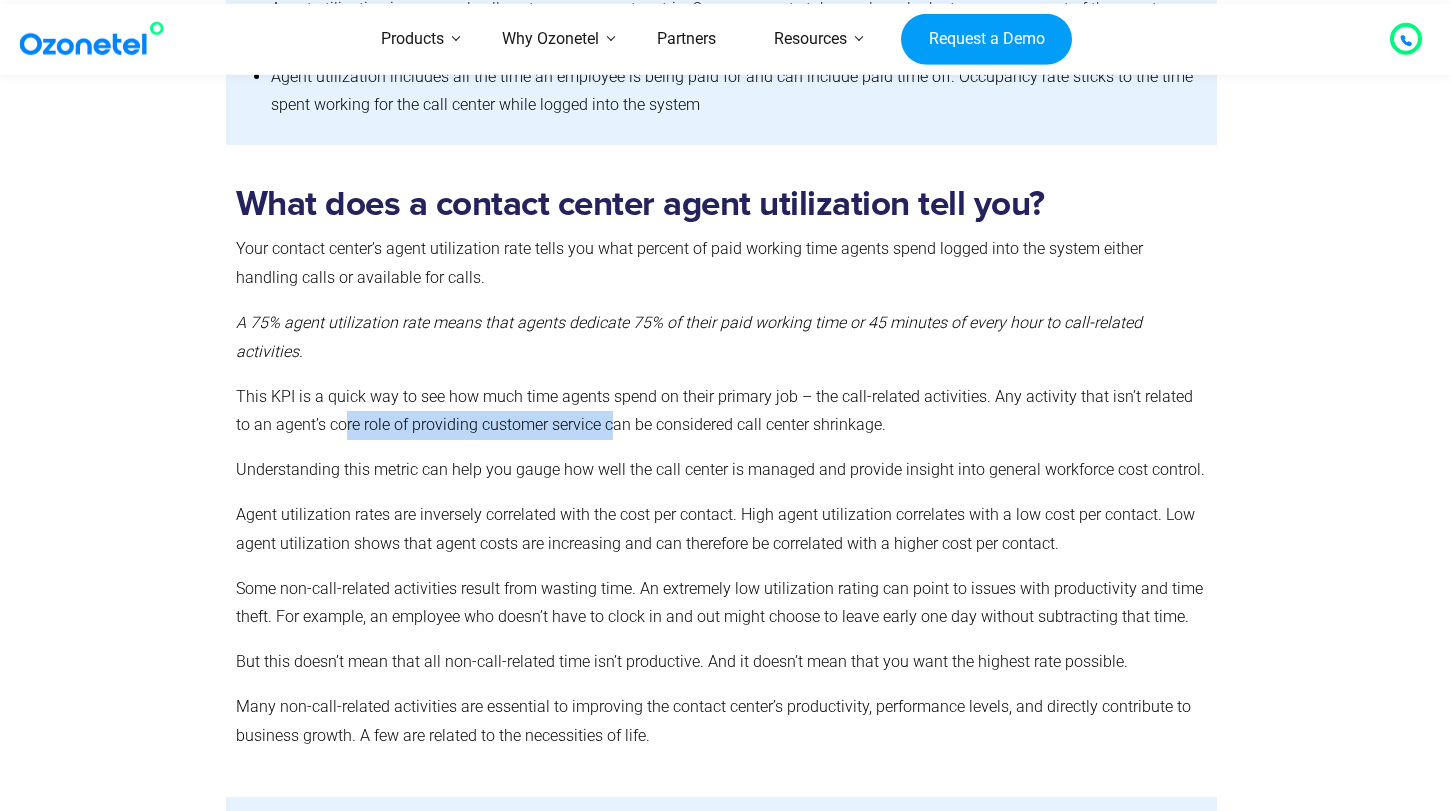 drag, startPoint x: 330, startPoint y: 397, endPoint x: 591, endPoint y: 399, distance: 261.00766 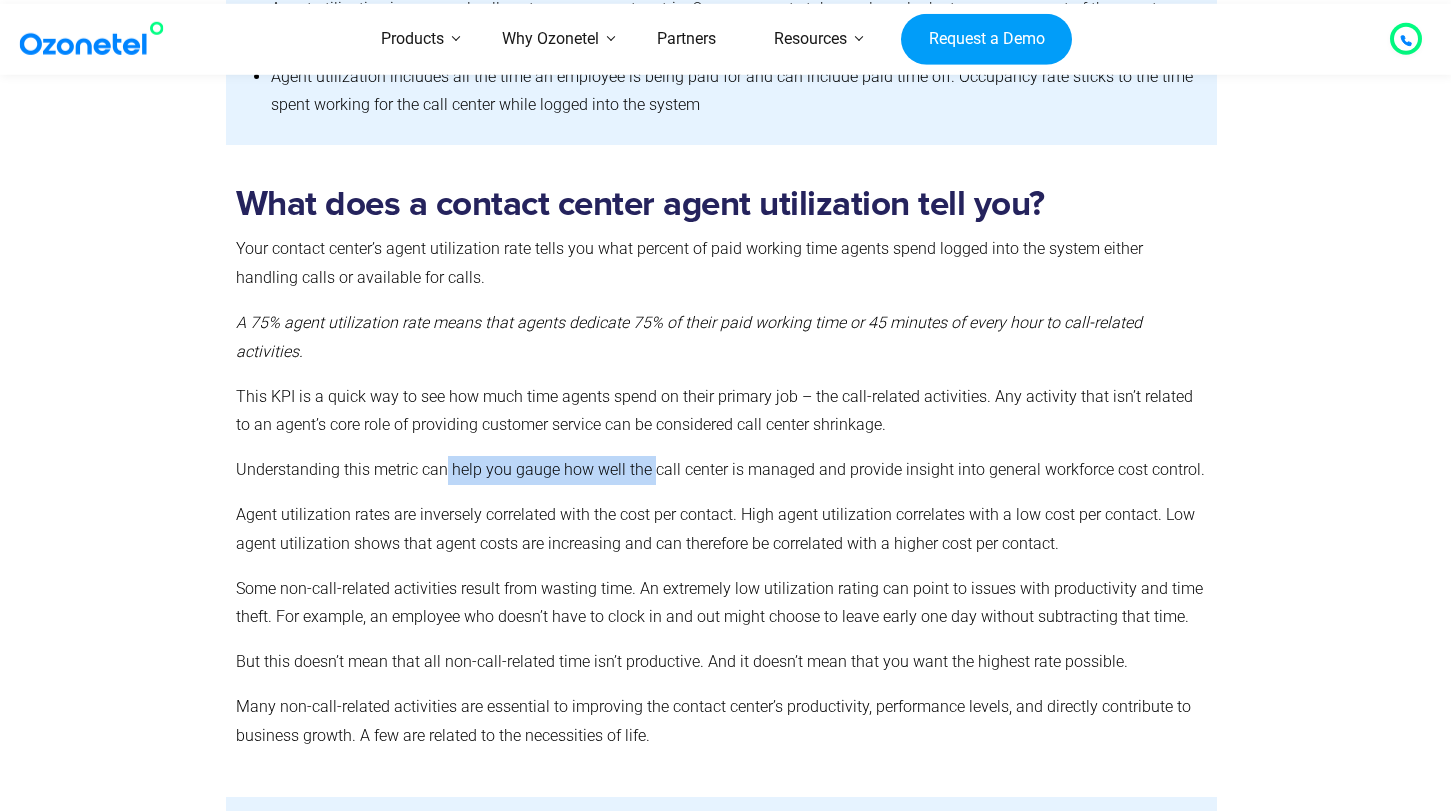 drag, startPoint x: 447, startPoint y: 444, endPoint x: 652, endPoint y: 446, distance: 205.00975 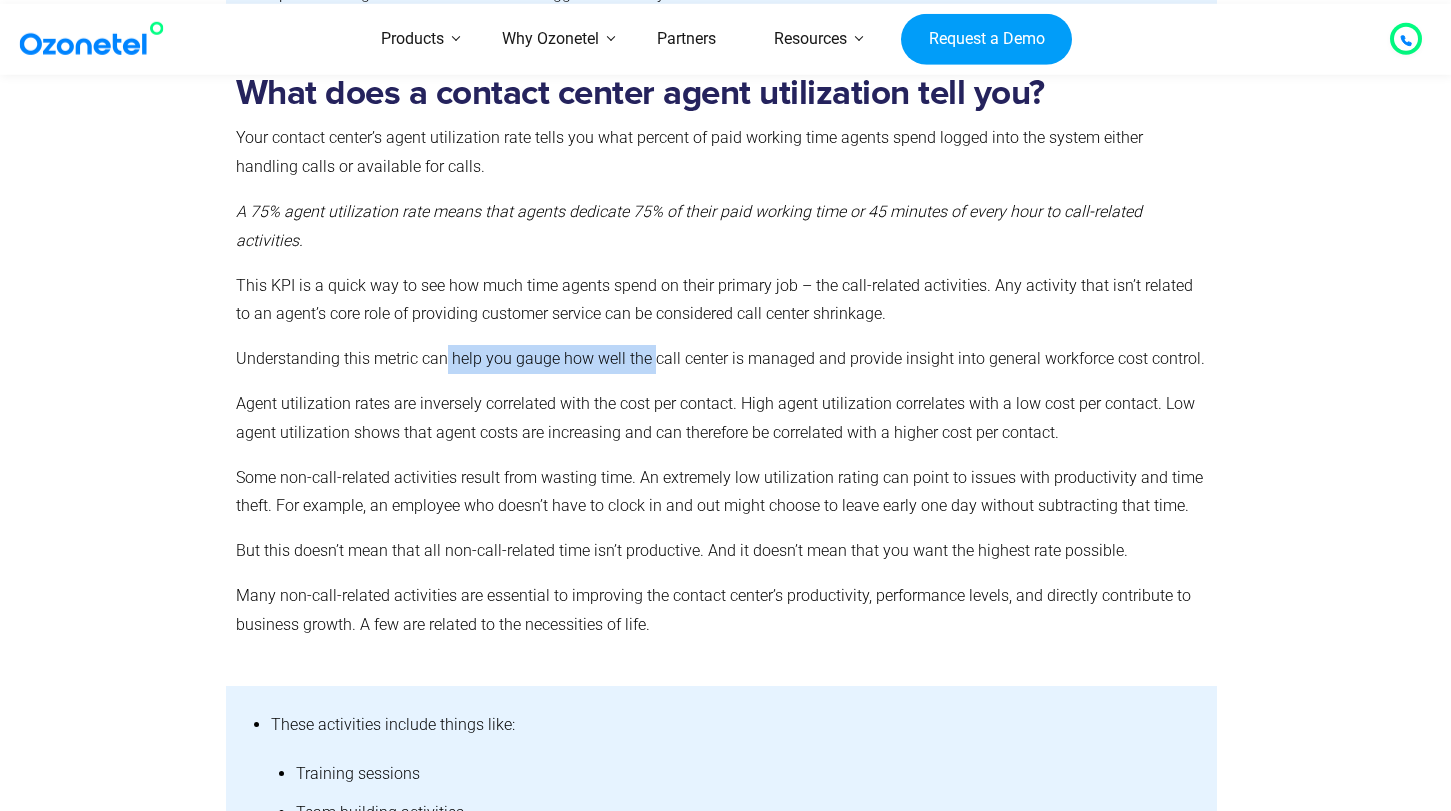 scroll, scrollTop: 4279, scrollLeft: 0, axis: vertical 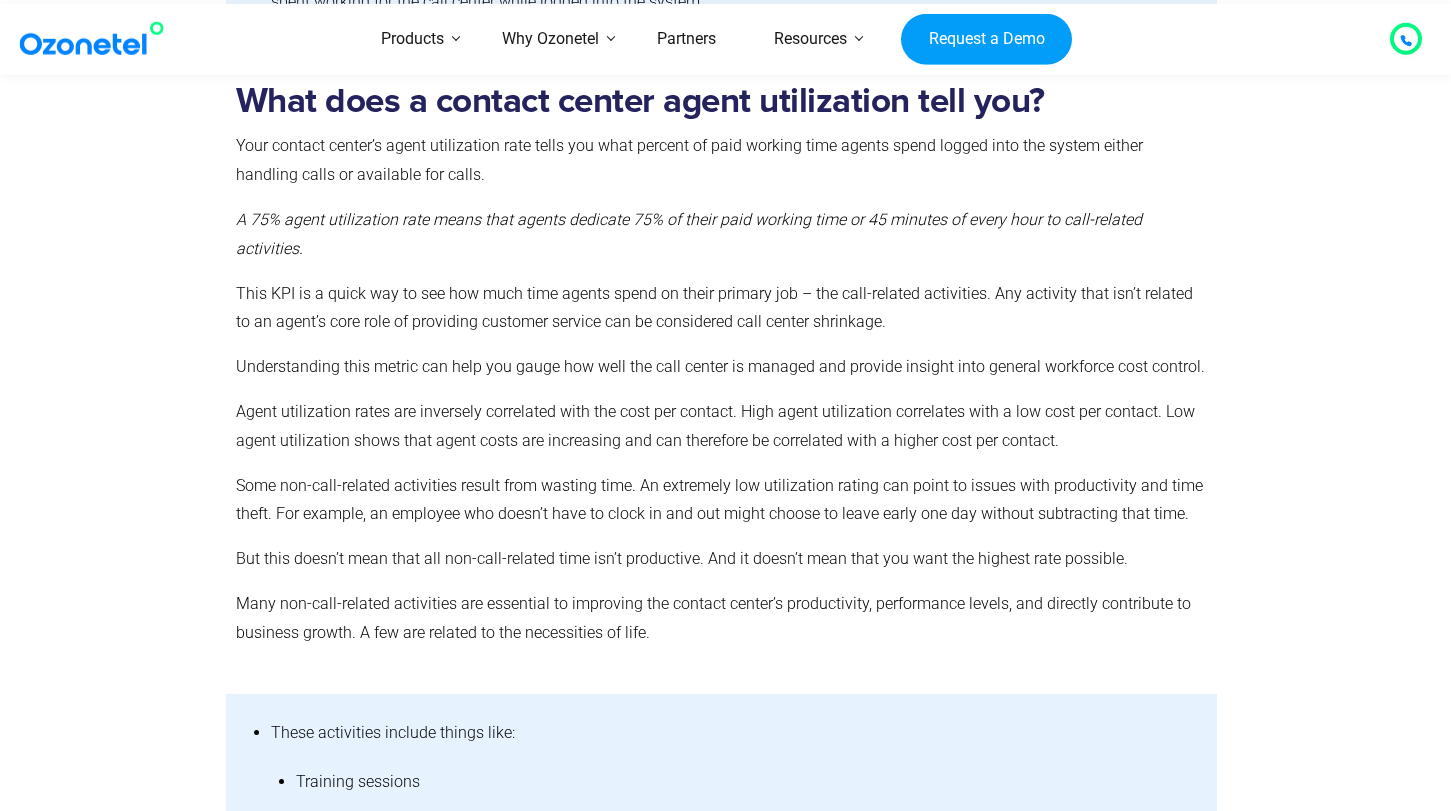 click on "Agent utilization rates are inversely correlated with the cost per contact. High agent utilization correlates with a low cost per contact. Low agent utilization shows that agent costs are increasing and can therefore be correlated with a higher cost per contact." at bounding box center [722, 427] 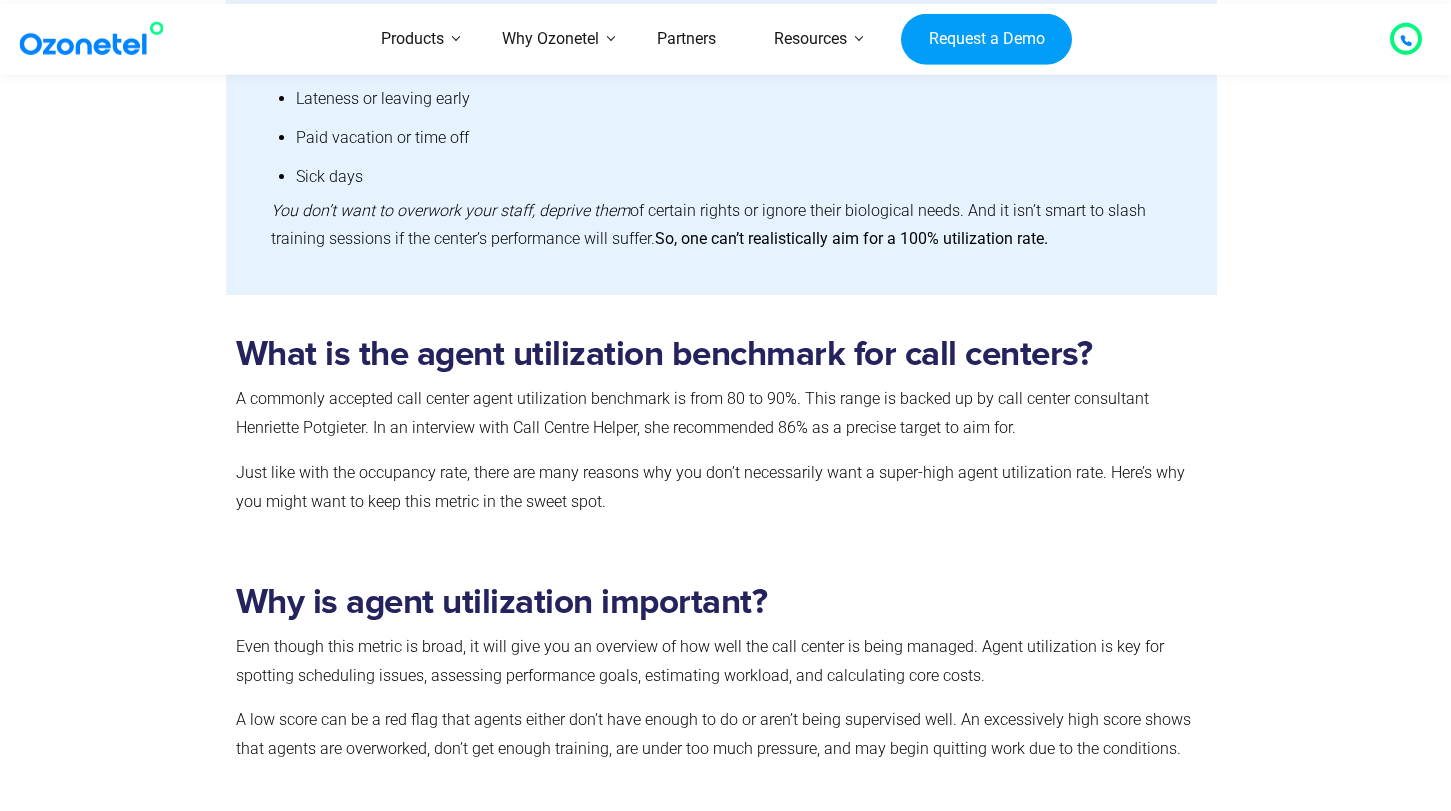 scroll, scrollTop: 5158, scrollLeft: 0, axis: vertical 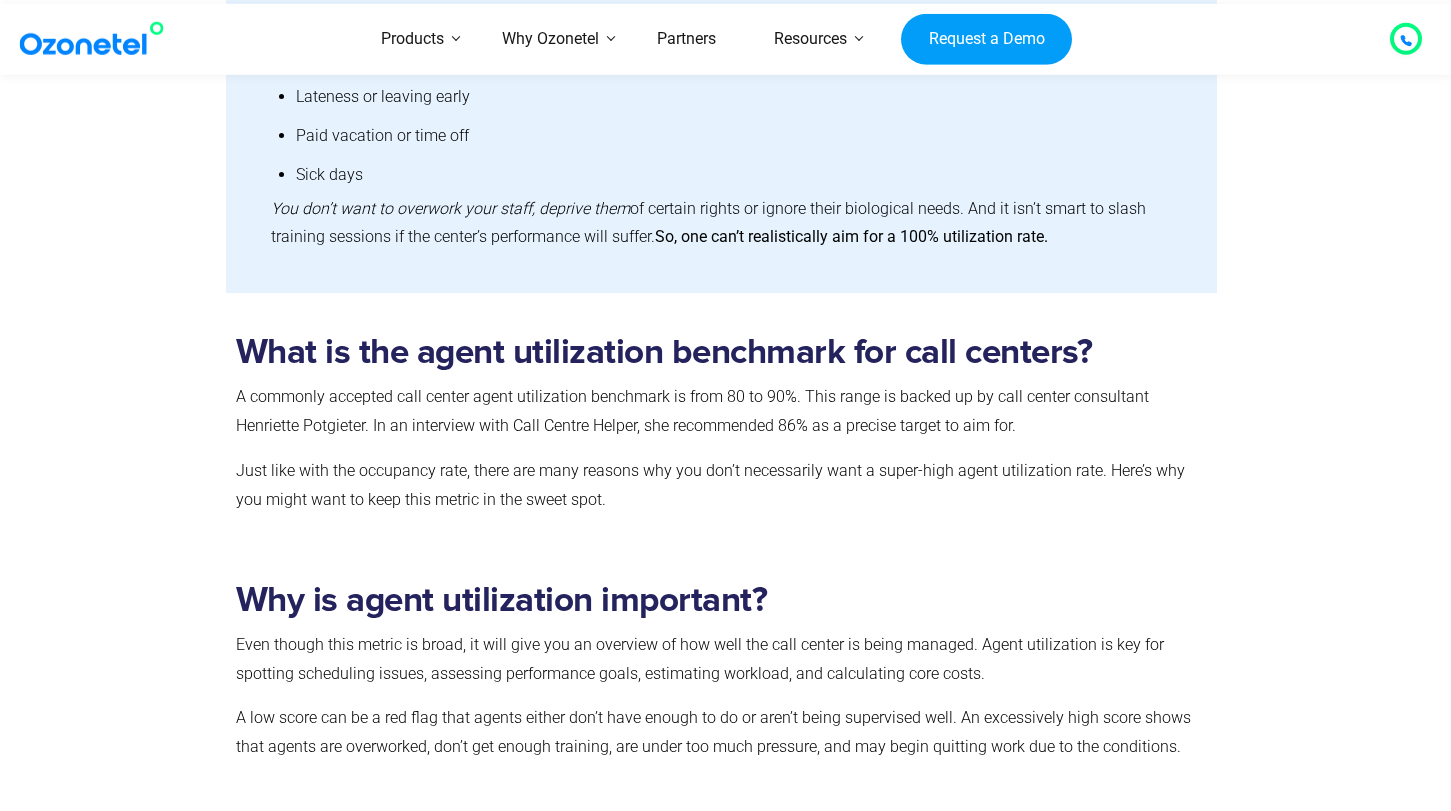 drag, startPoint x: 295, startPoint y: 397, endPoint x: 541, endPoint y: 401, distance: 246.03252 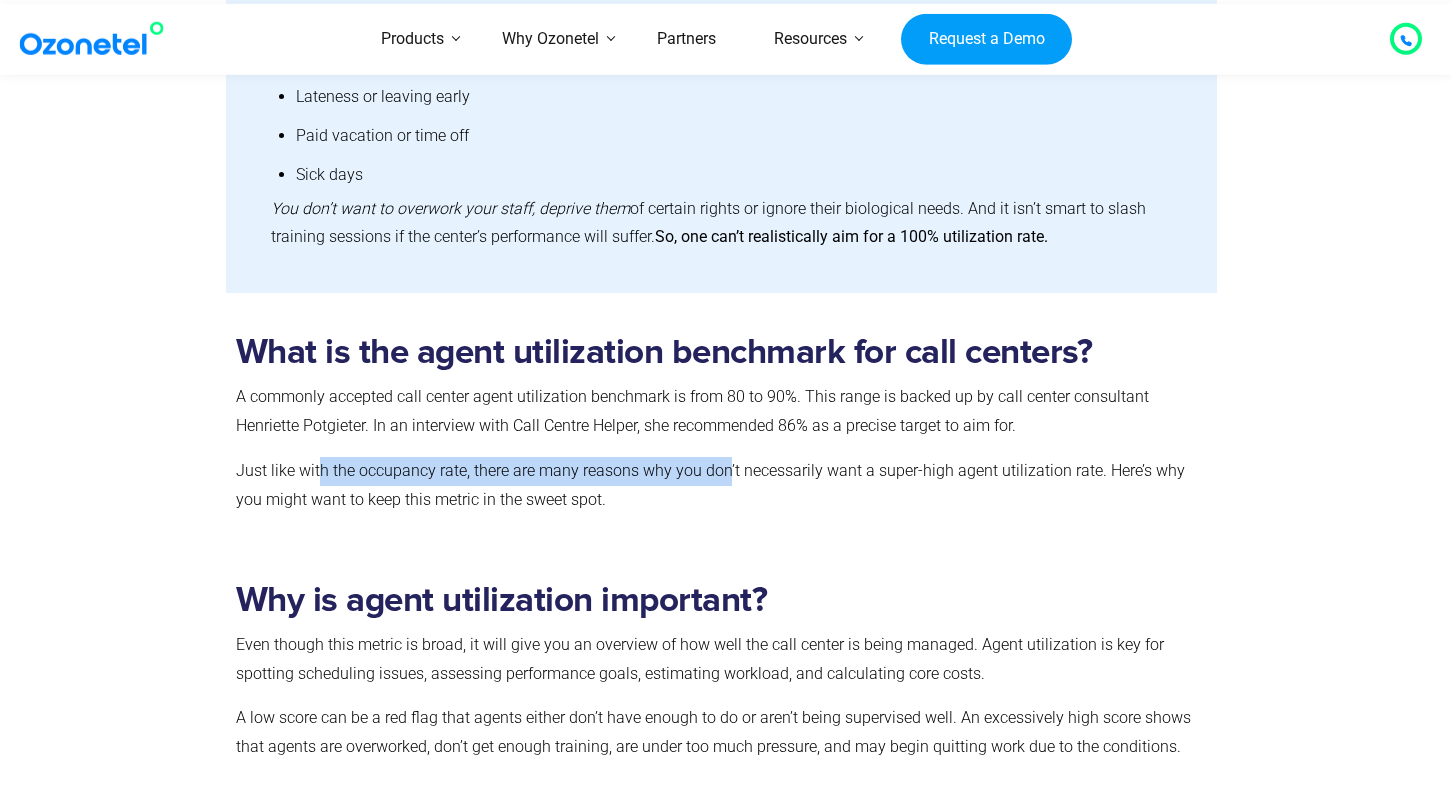 drag, startPoint x: 321, startPoint y: 441, endPoint x: 726, endPoint y: 441, distance: 405 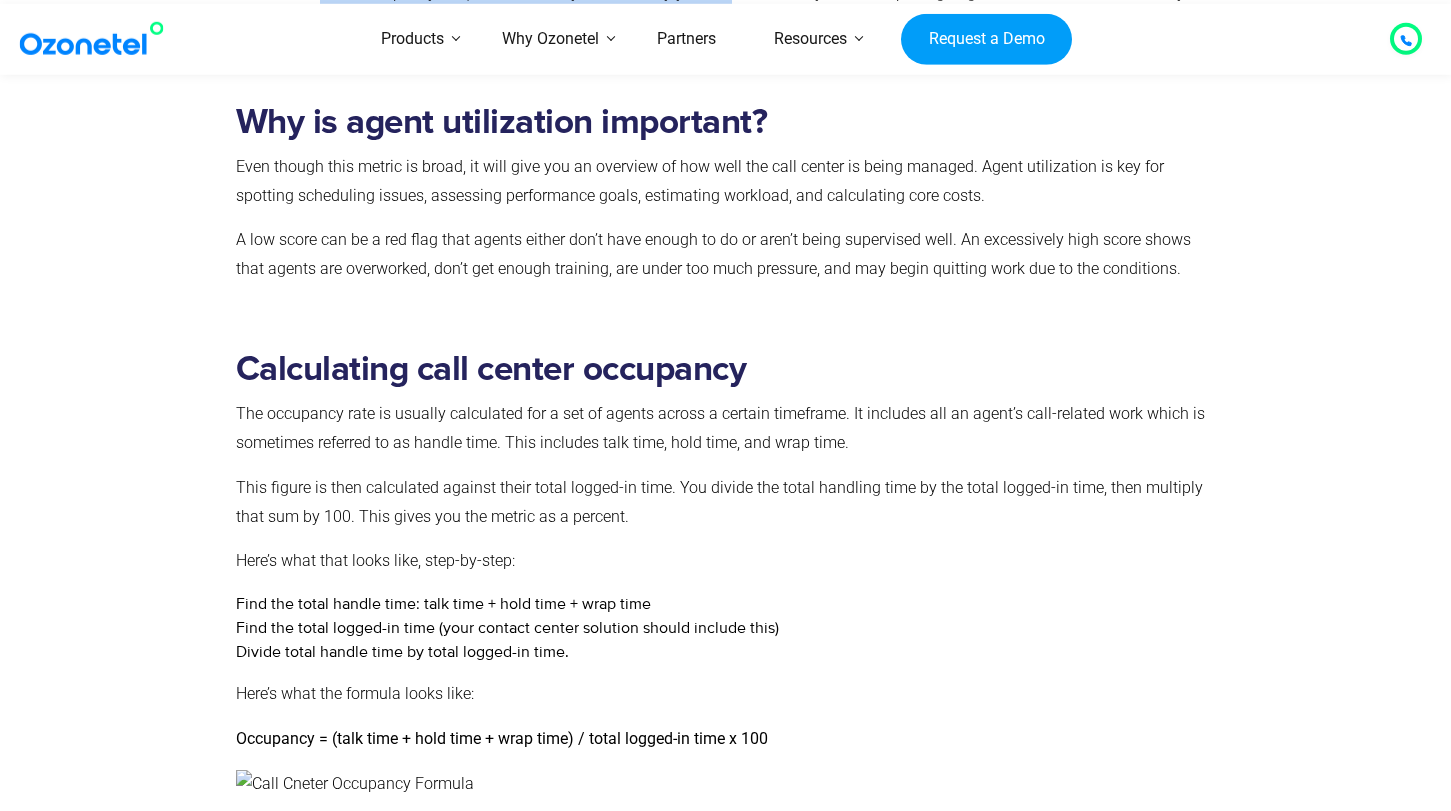 scroll, scrollTop: 5638, scrollLeft: 0, axis: vertical 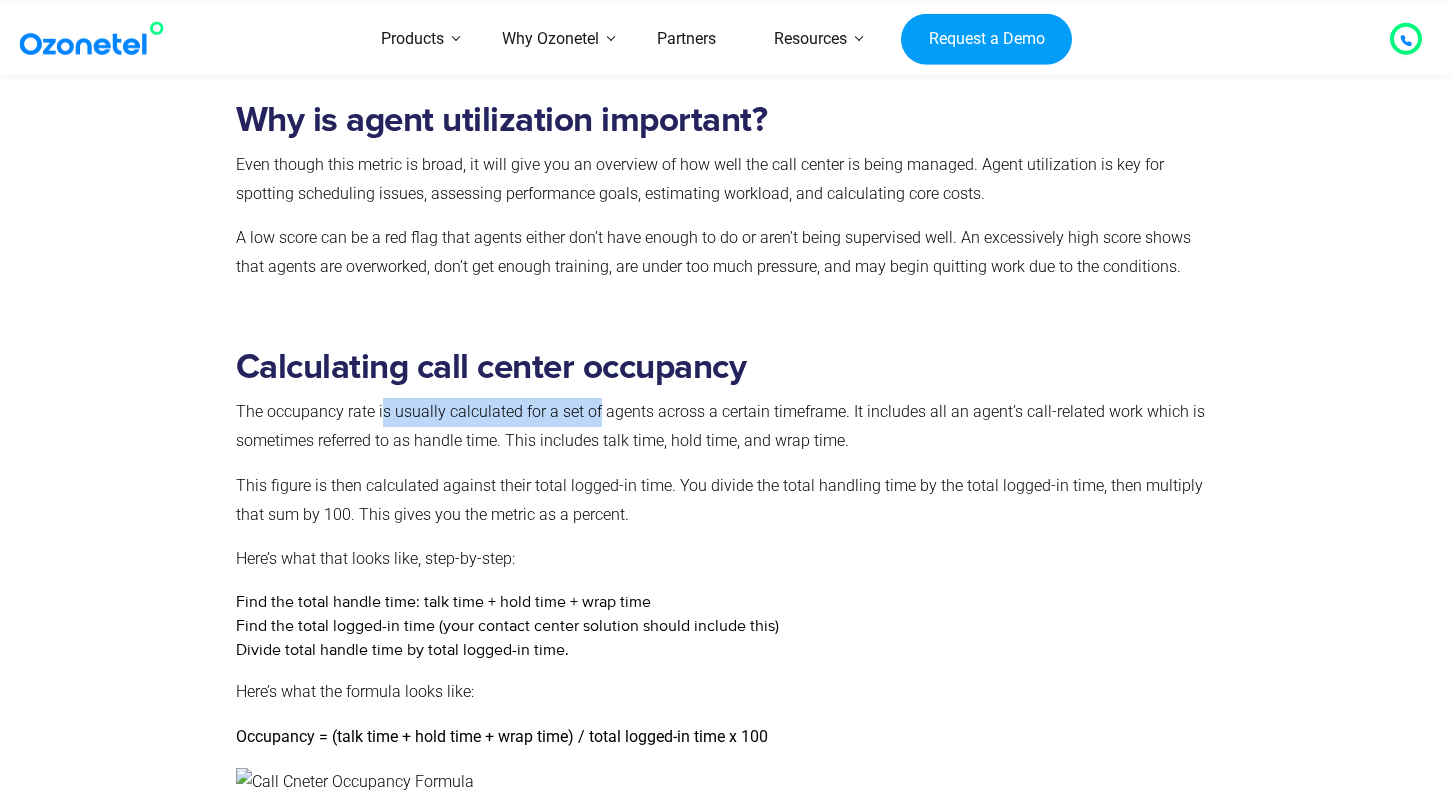 drag, startPoint x: 380, startPoint y: 384, endPoint x: 598, endPoint y: 386, distance: 218.00917 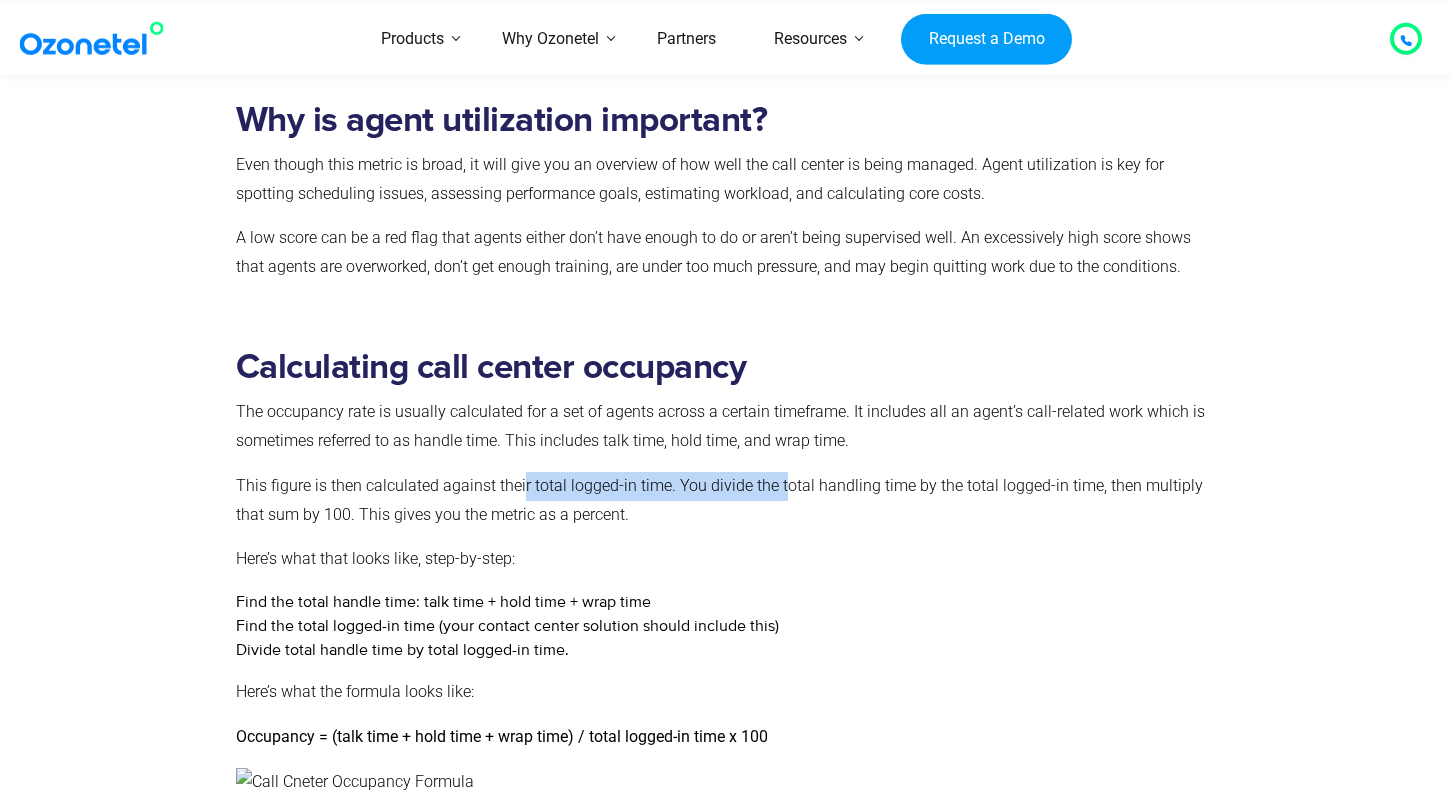 drag, startPoint x: 521, startPoint y: 453, endPoint x: 779, endPoint y: 454, distance: 258.00195 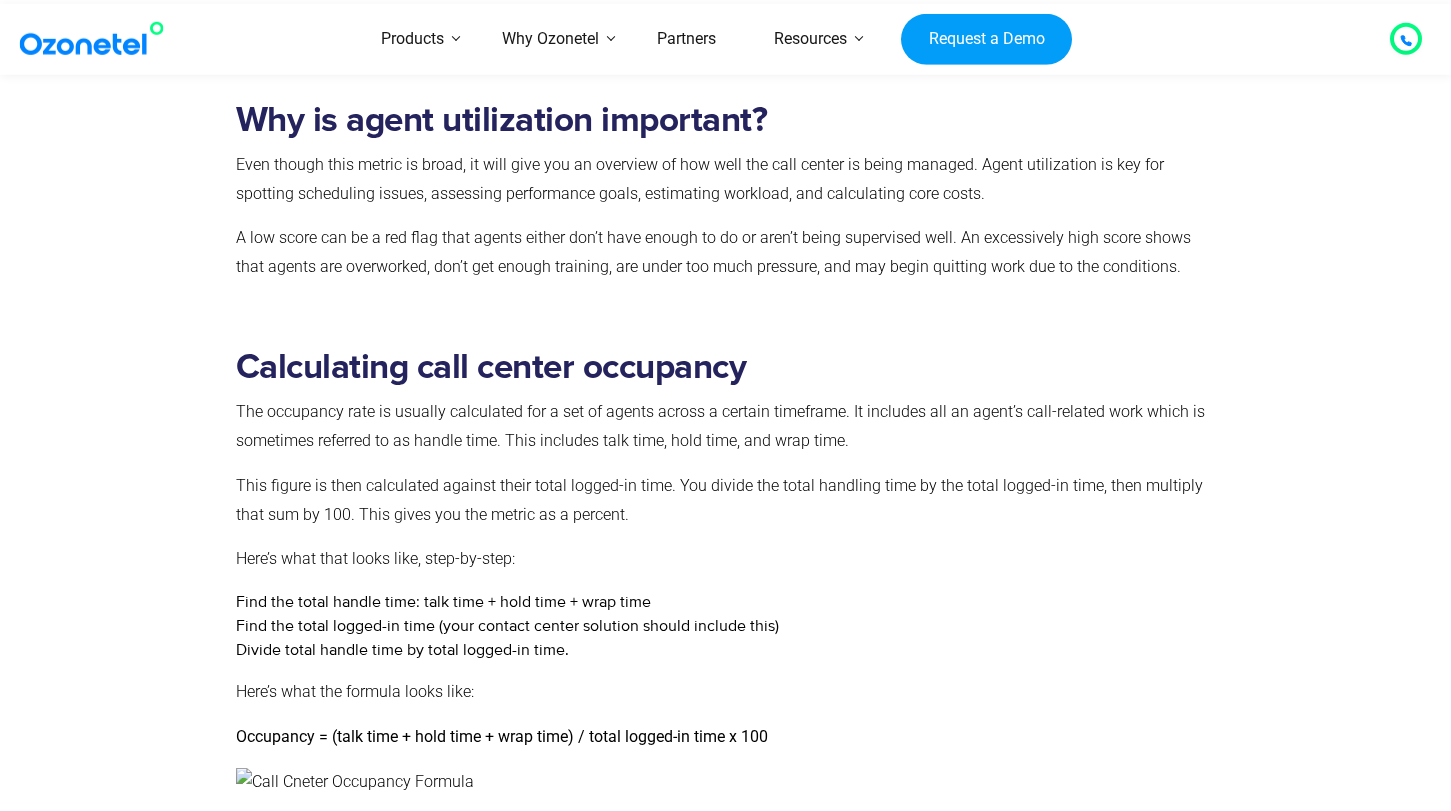 click on "This figure is then calculated against their total logged-in time. You divide the total handling time by the total logged-in time, then multiply that sum by 100. This gives you the metric as a percent." at bounding box center (722, 501) 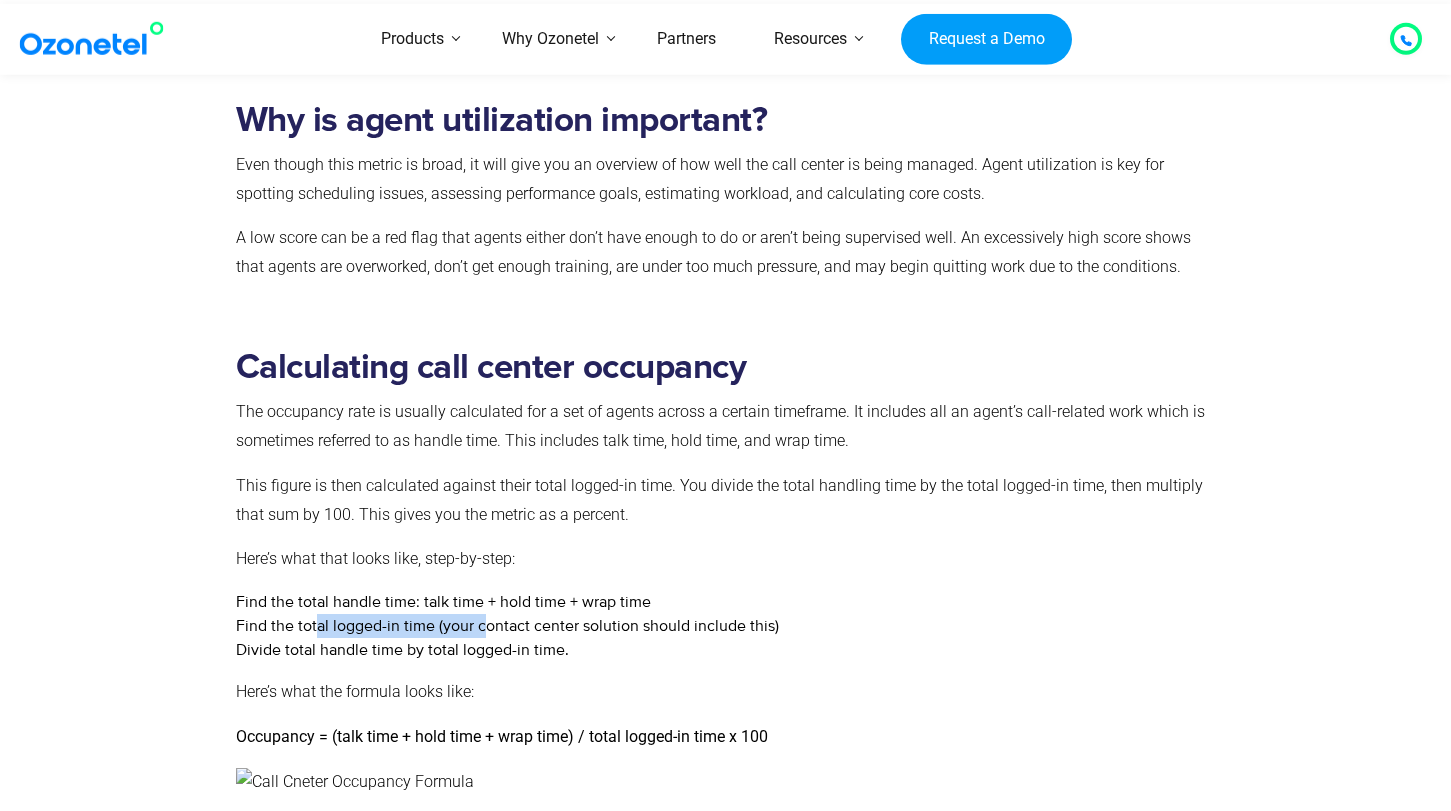 drag, startPoint x: 313, startPoint y: 594, endPoint x: 486, endPoint y: 596, distance: 173.01157 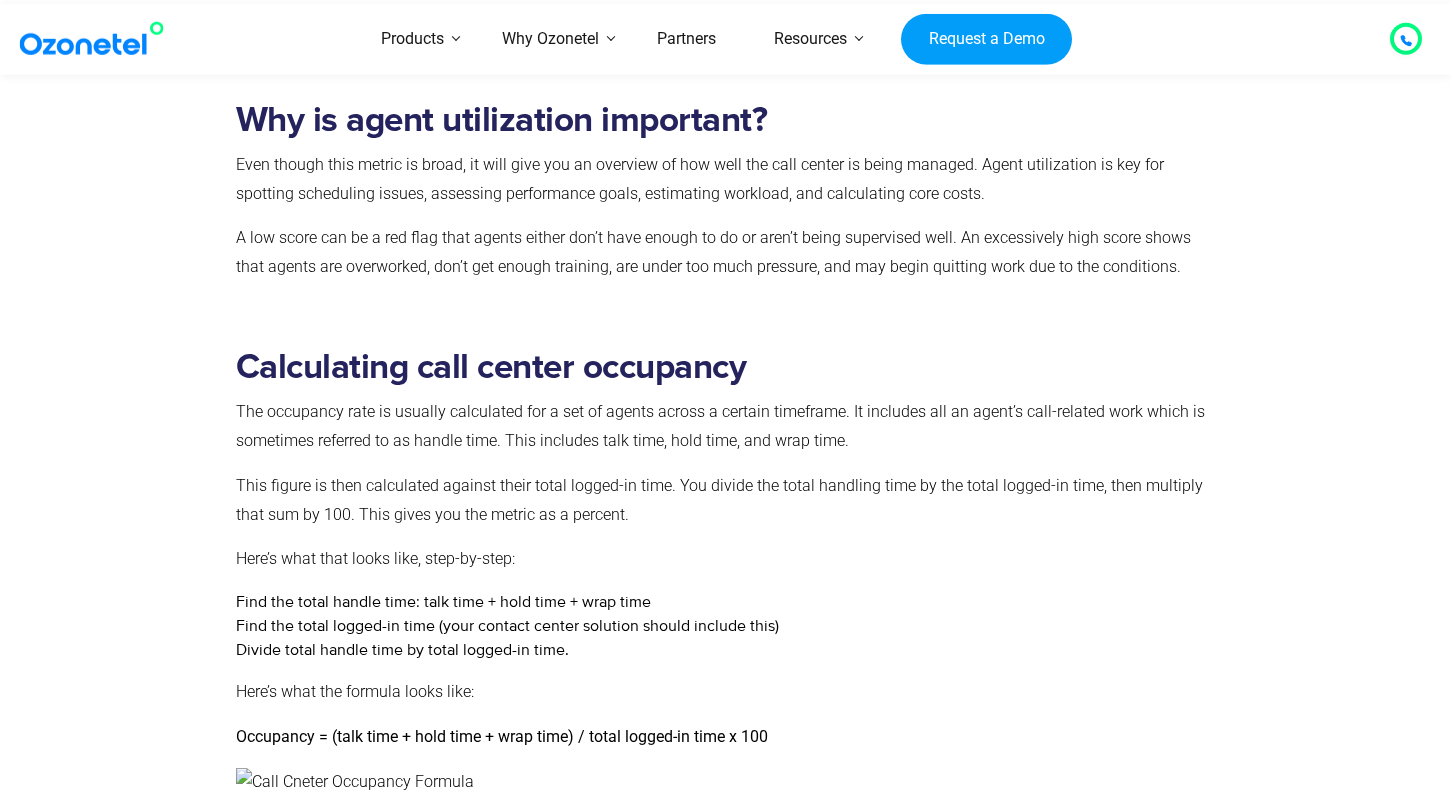 click on "Divide total handle time by total logged-in time." at bounding box center [722, 650] 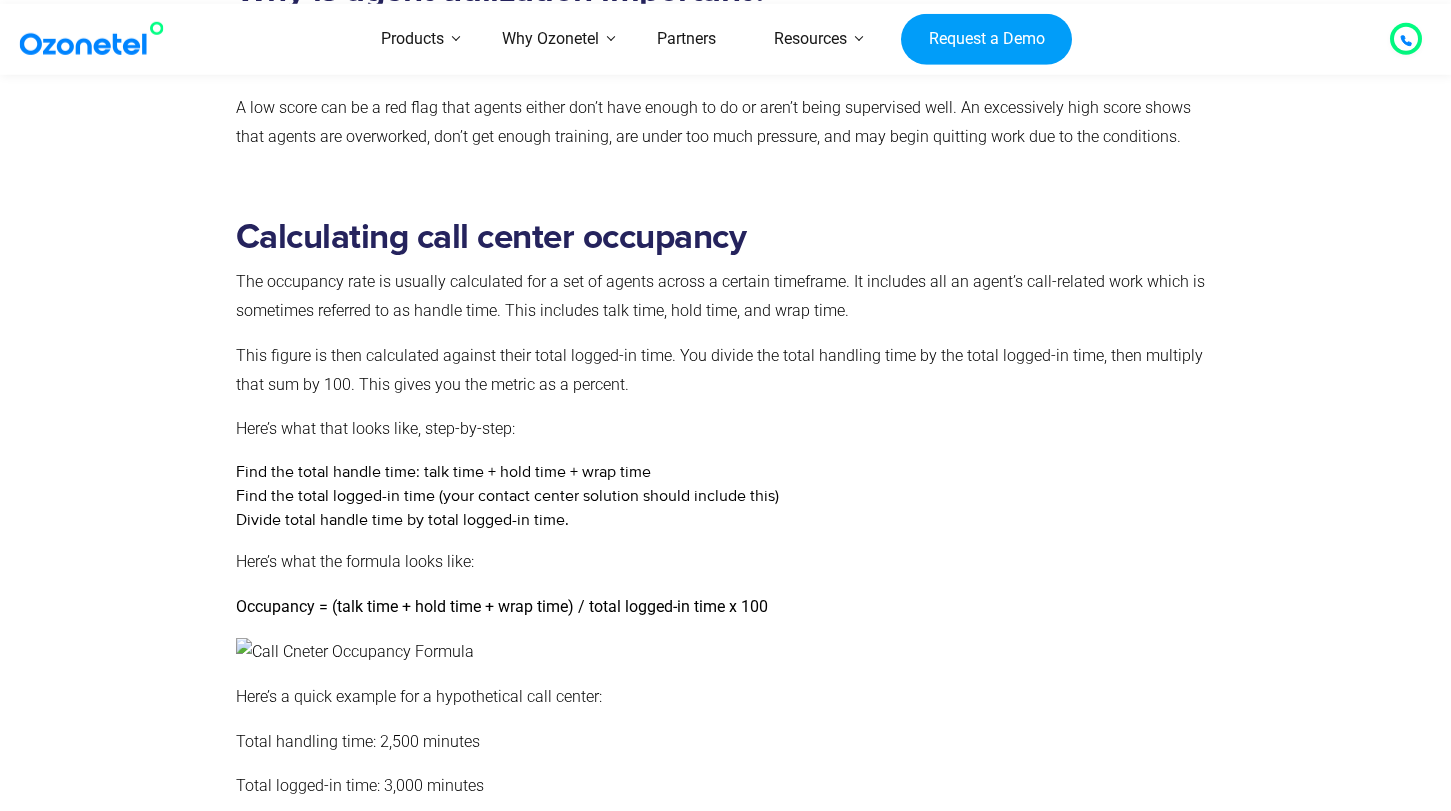 scroll, scrollTop: 5770, scrollLeft: 0, axis: vertical 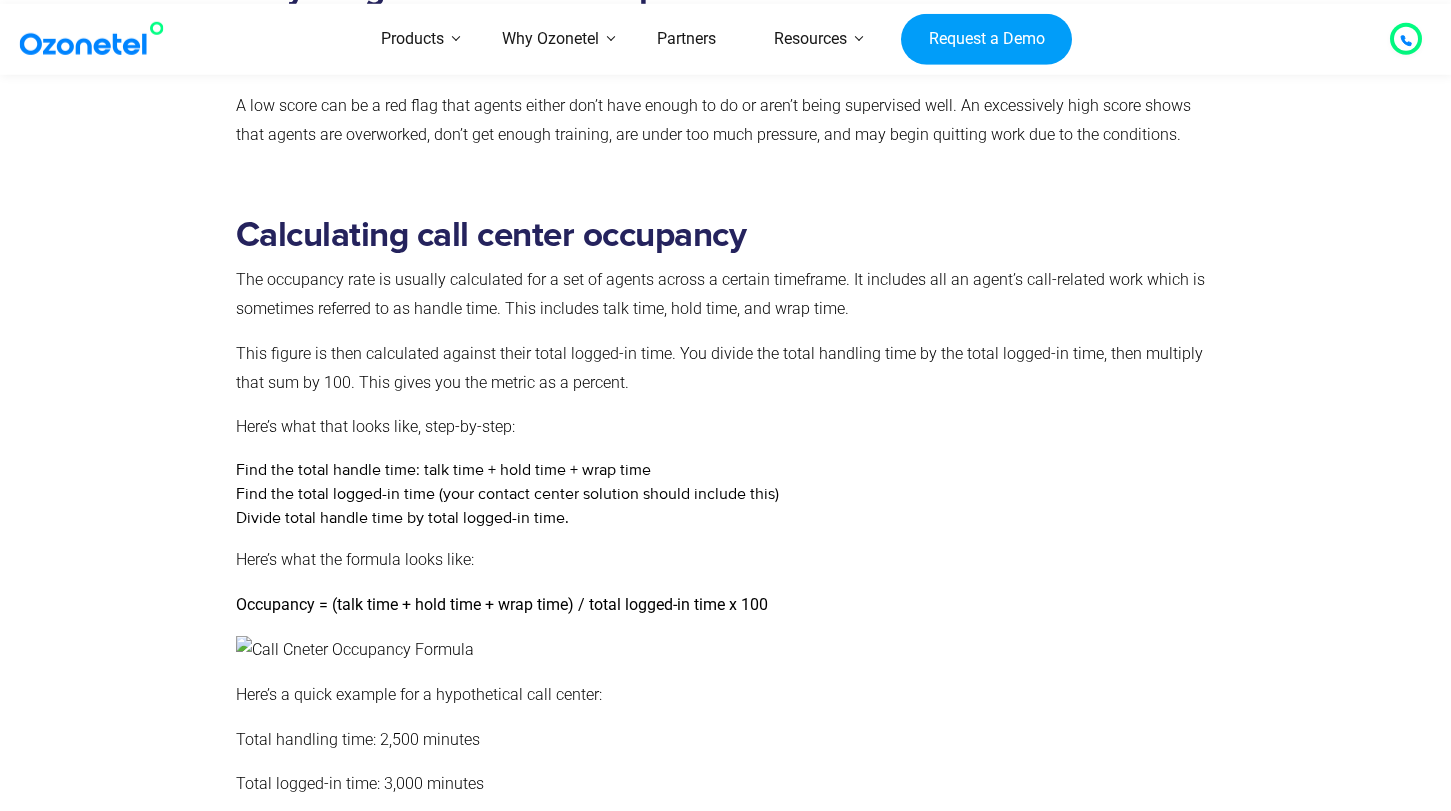 click on "Occupancy = (talk time + hold time + wrap time) / total logged-in time x 100" at bounding box center (502, 604) 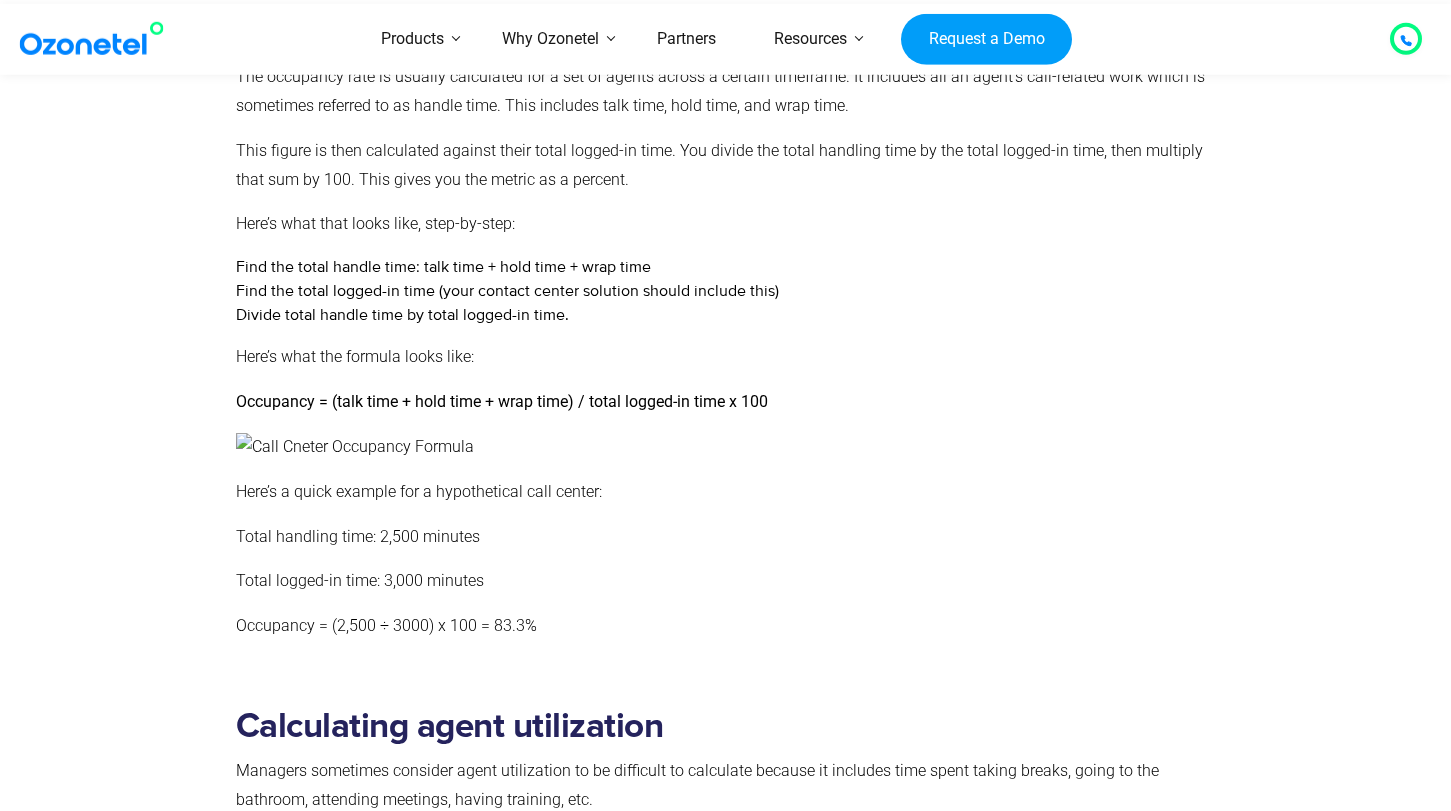 scroll, scrollTop: 5986, scrollLeft: 0, axis: vertical 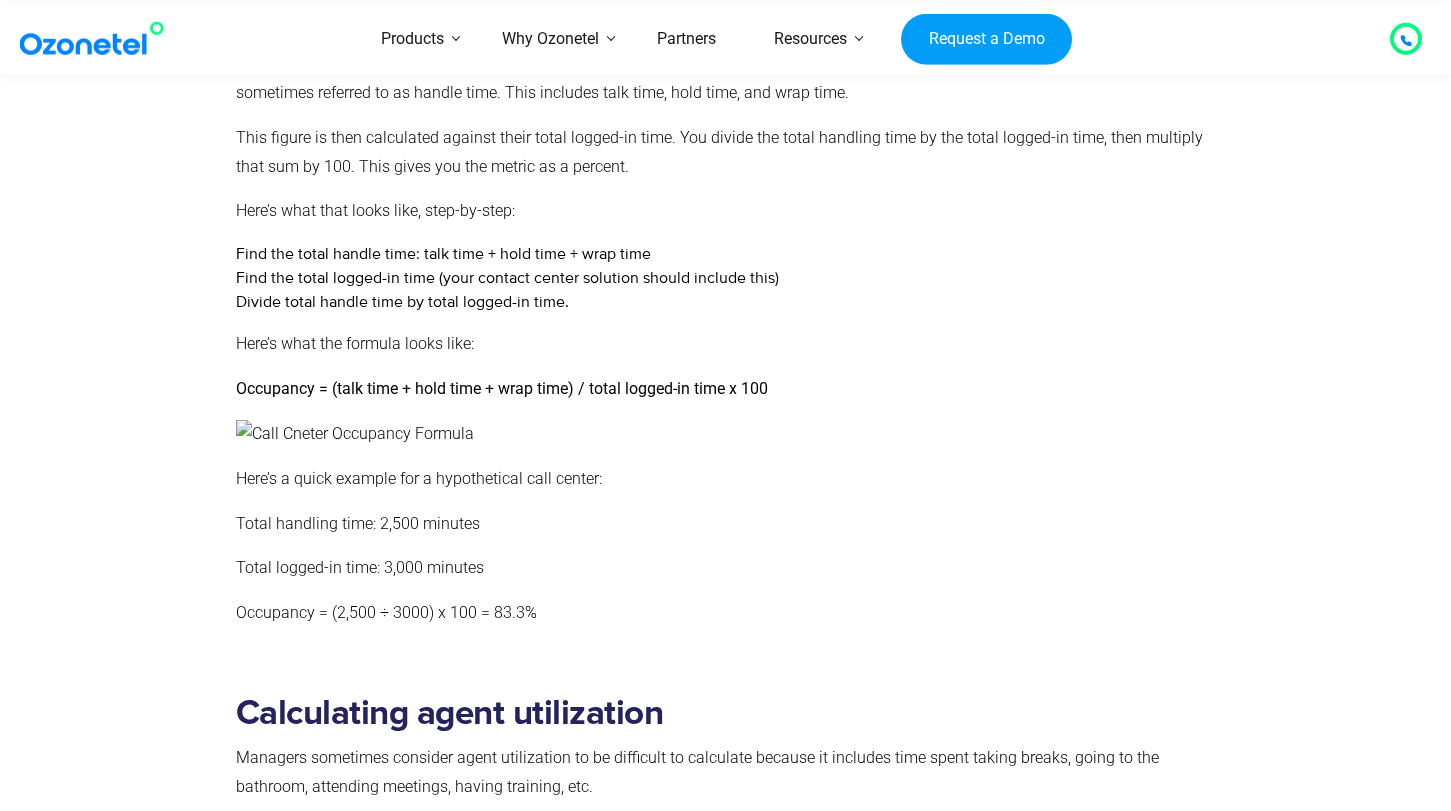 click at bounding box center [722, 643] 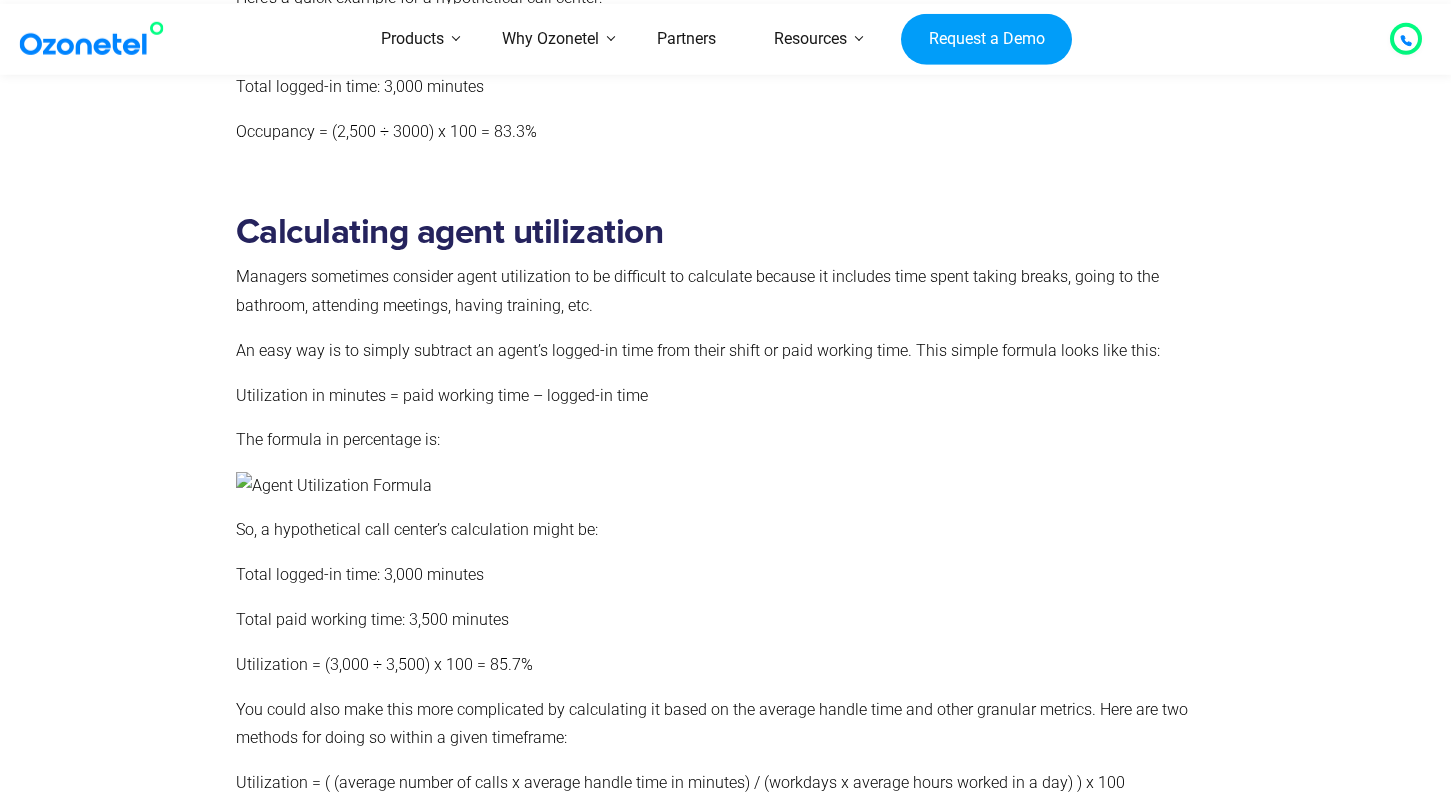 scroll, scrollTop: 6468, scrollLeft: 0, axis: vertical 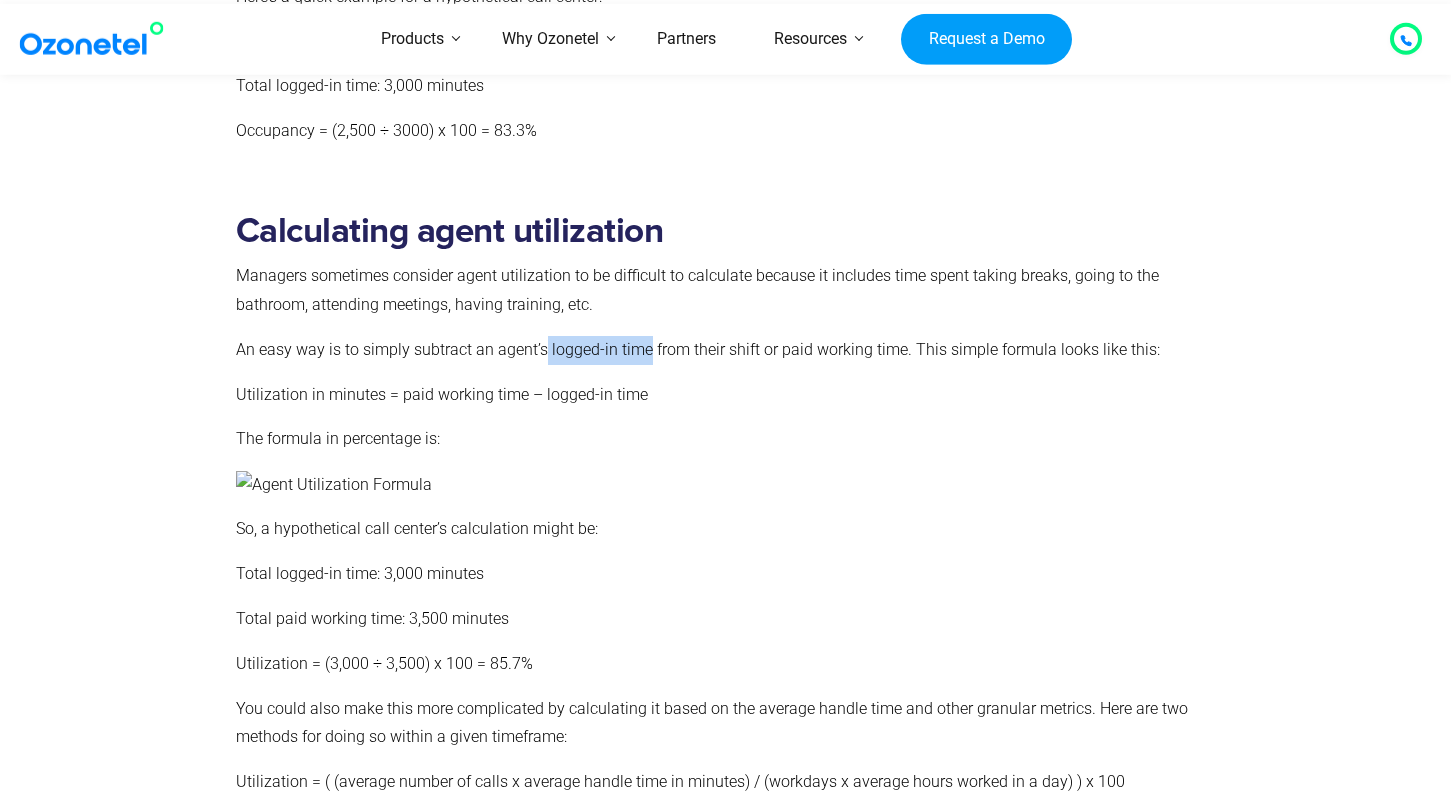drag, startPoint x: 544, startPoint y: 323, endPoint x: 645, endPoint y: 319, distance: 101.07918 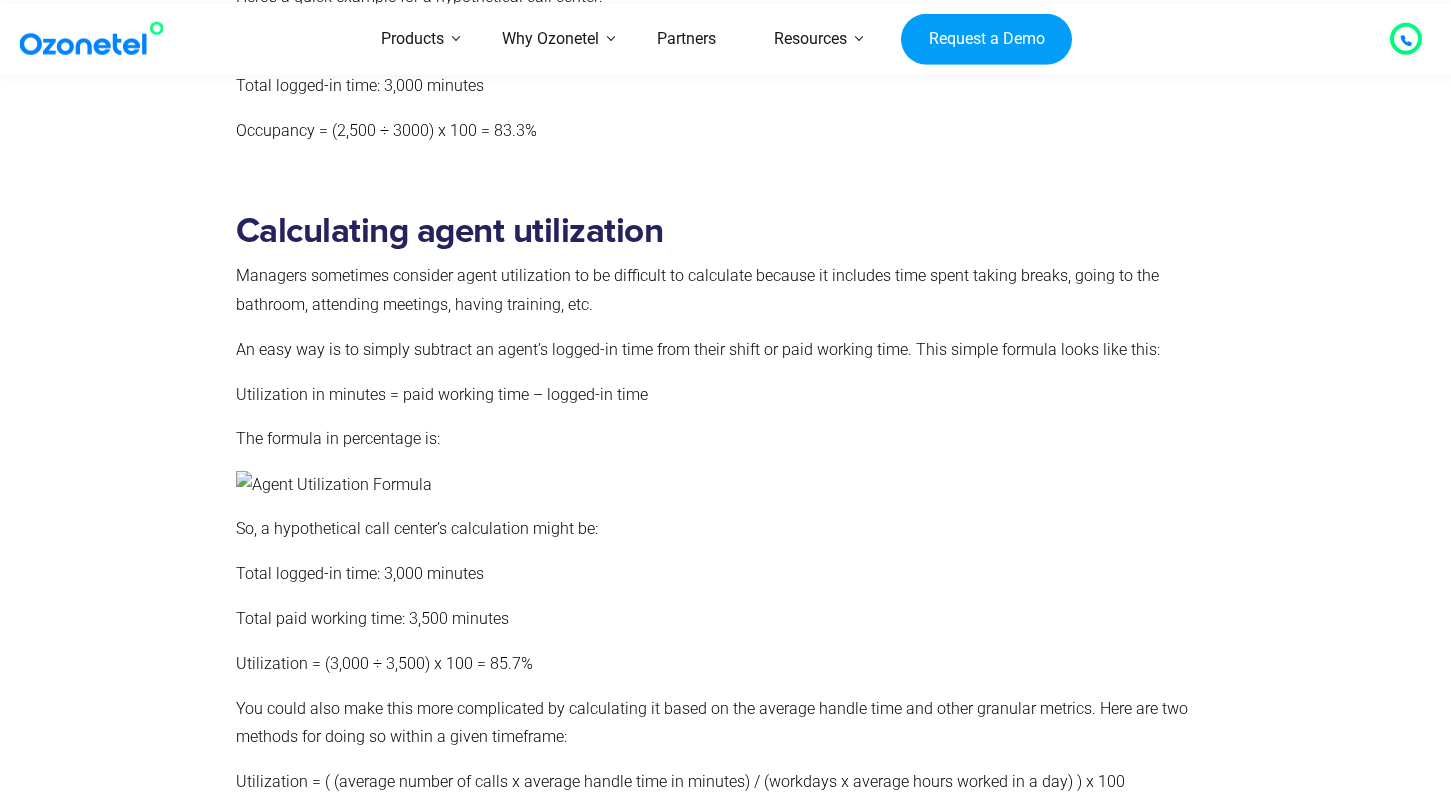 click on "An easy way is to simply subtract an agent’s logged-in time from their shift or paid working time. This simple formula looks like this:" at bounding box center [722, 350] 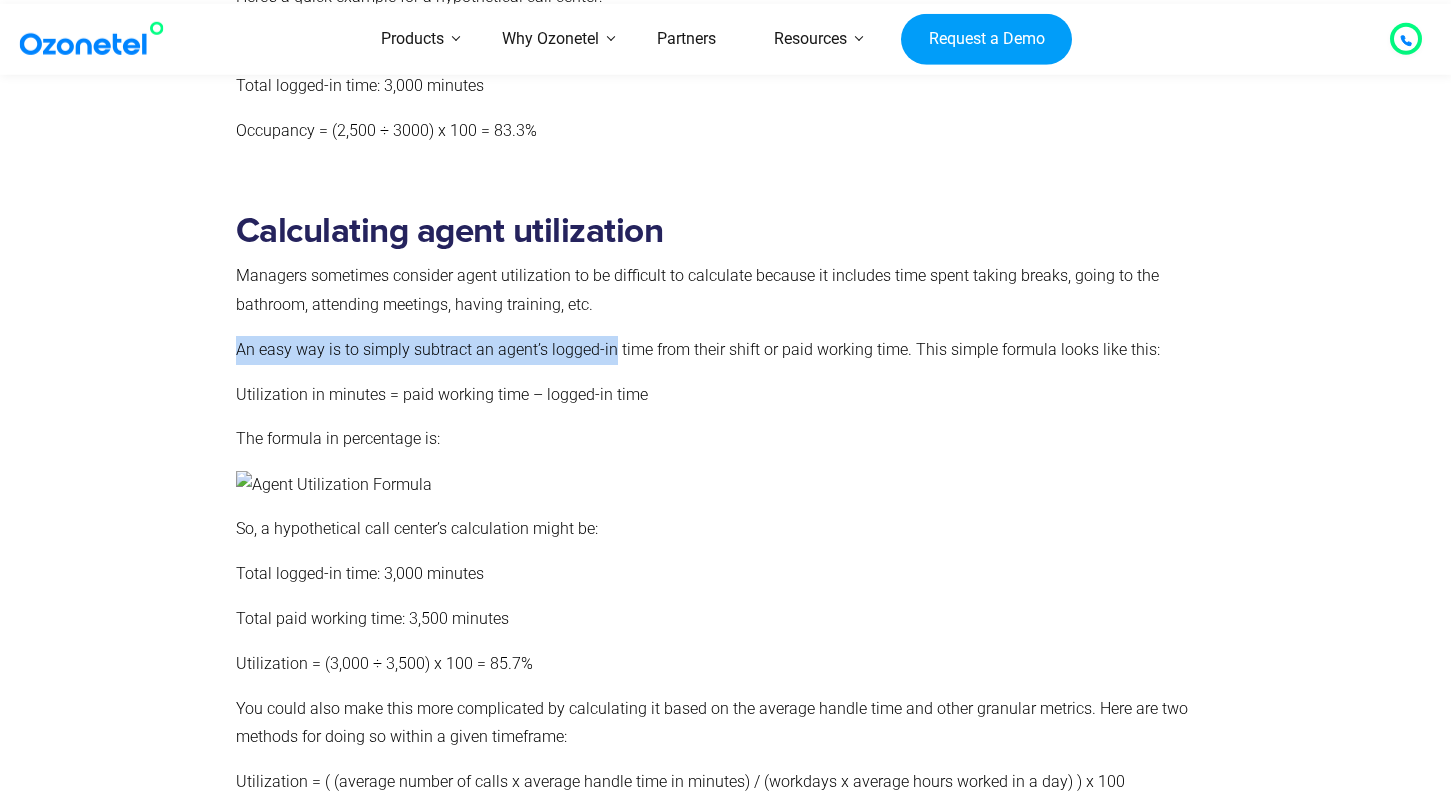 drag, startPoint x: 235, startPoint y: 322, endPoint x: 612, endPoint y: 328, distance: 377.04773 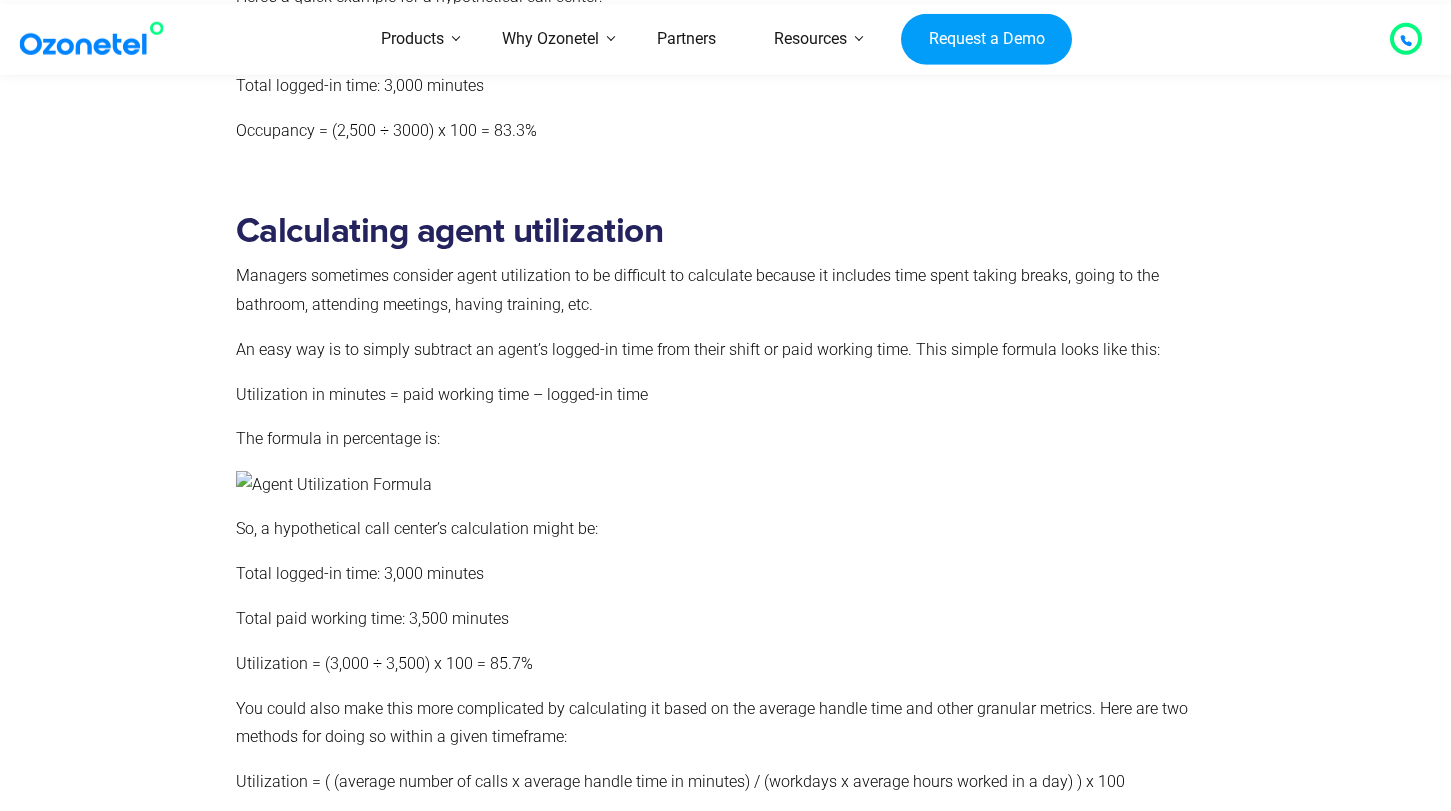drag, startPoint x: 743, startPoint y: 324, endPoint x: 789, endPoint y: 324, distance: 46 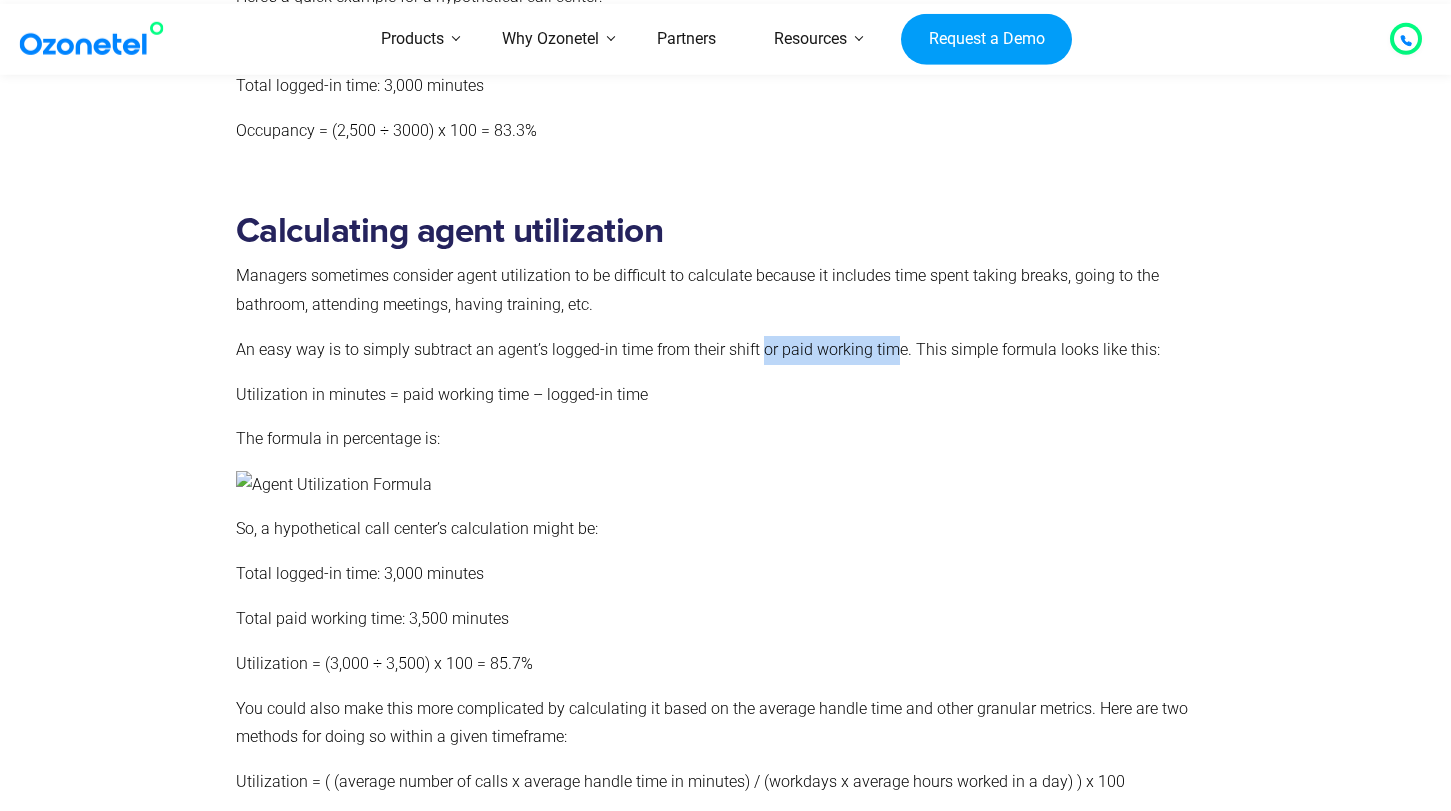 drag, startPoint x: 759, startPoint y: 321, endPoint x: 893, endPoint y: 322, distance: 134.00374 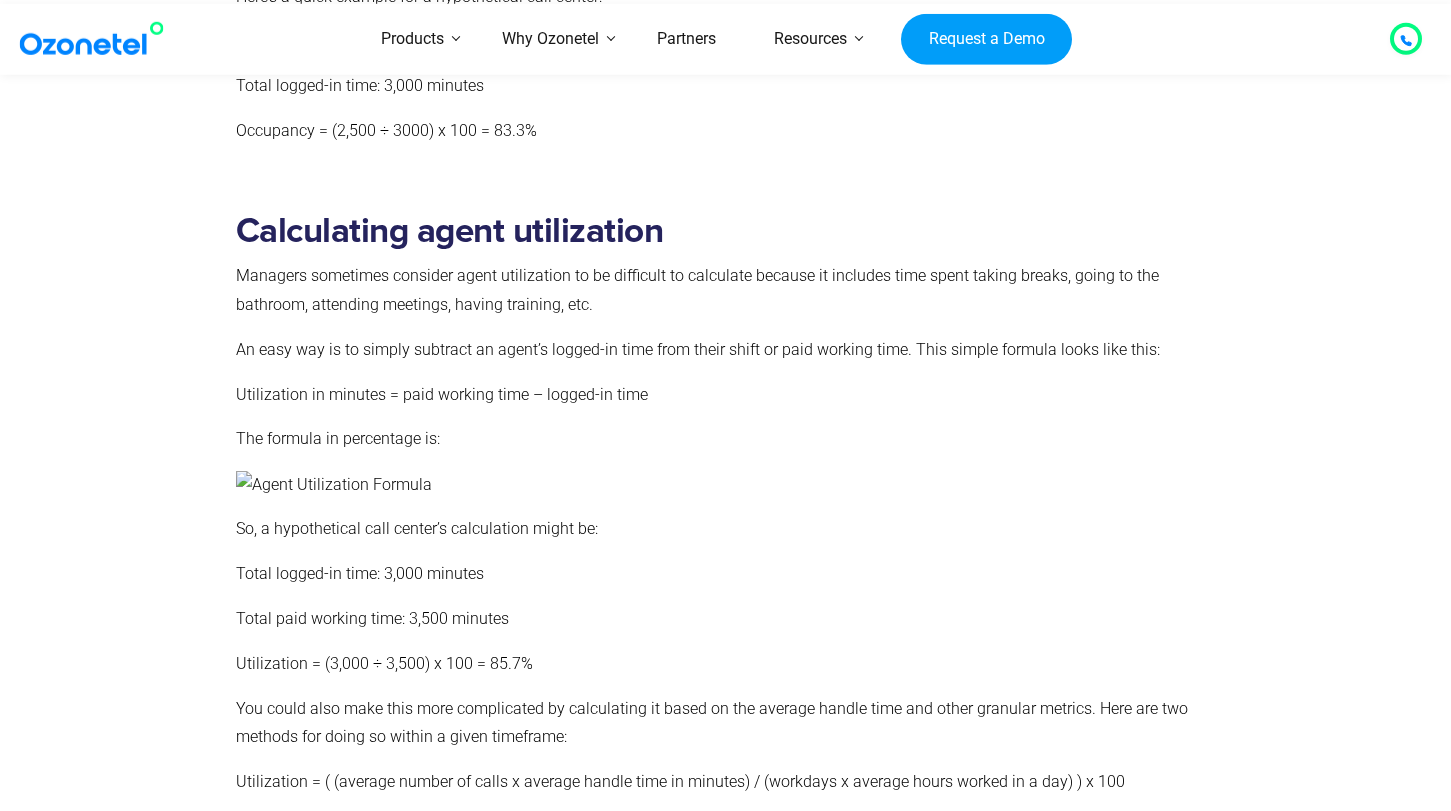 click on "An easy way is to simply subtract an agent’s logged-in time from their shift or paid working time. This simple formula looks like this:" at bounding box center [722, 350] 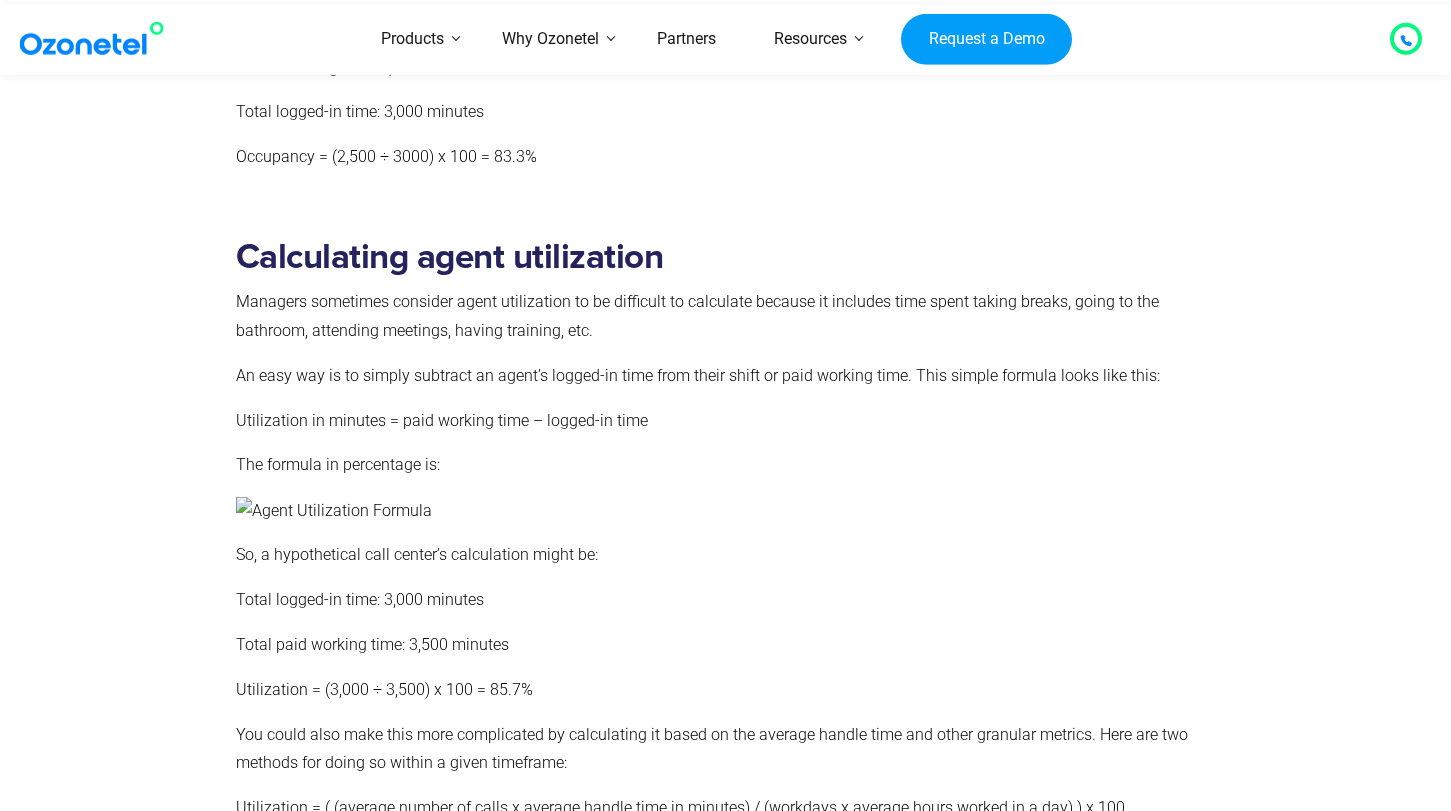 scroll, scrollTop: 6472, scrollLeft: 0, axis: vertical 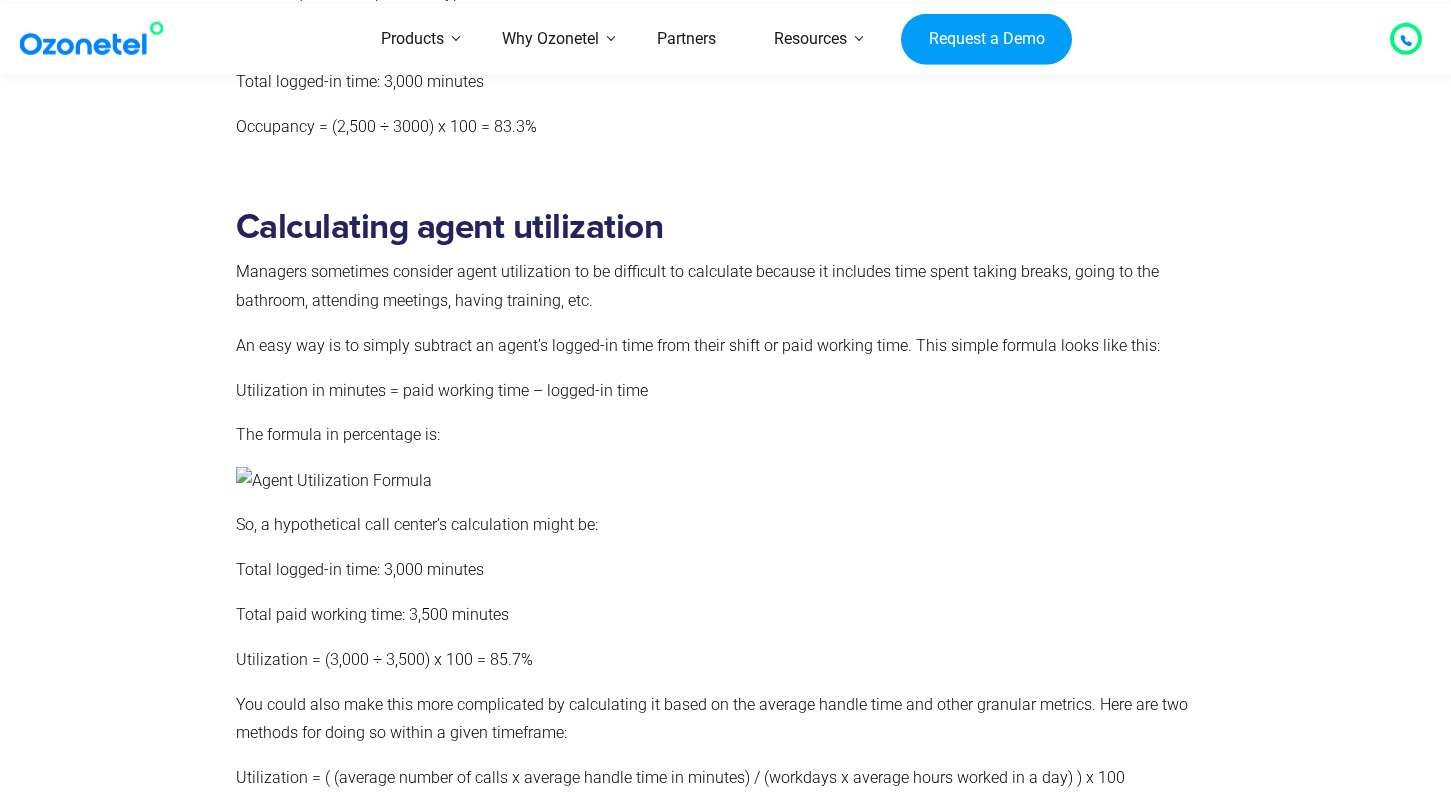click on "Total logged-in time: 3,000 minutes" at bounding box center [722, 570] 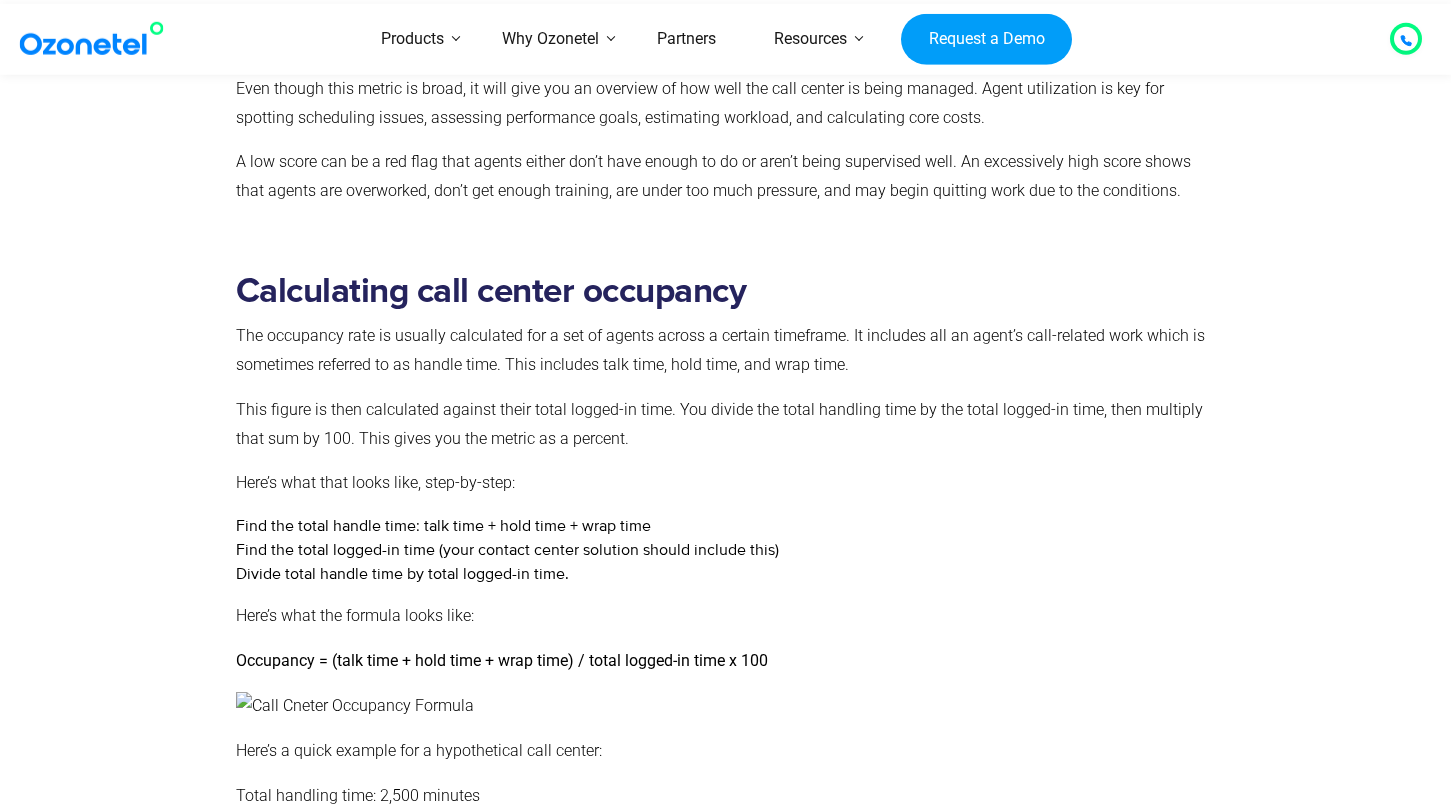 scroll, scrollTop: 5715, scrollLeft: 0, axis: vertical 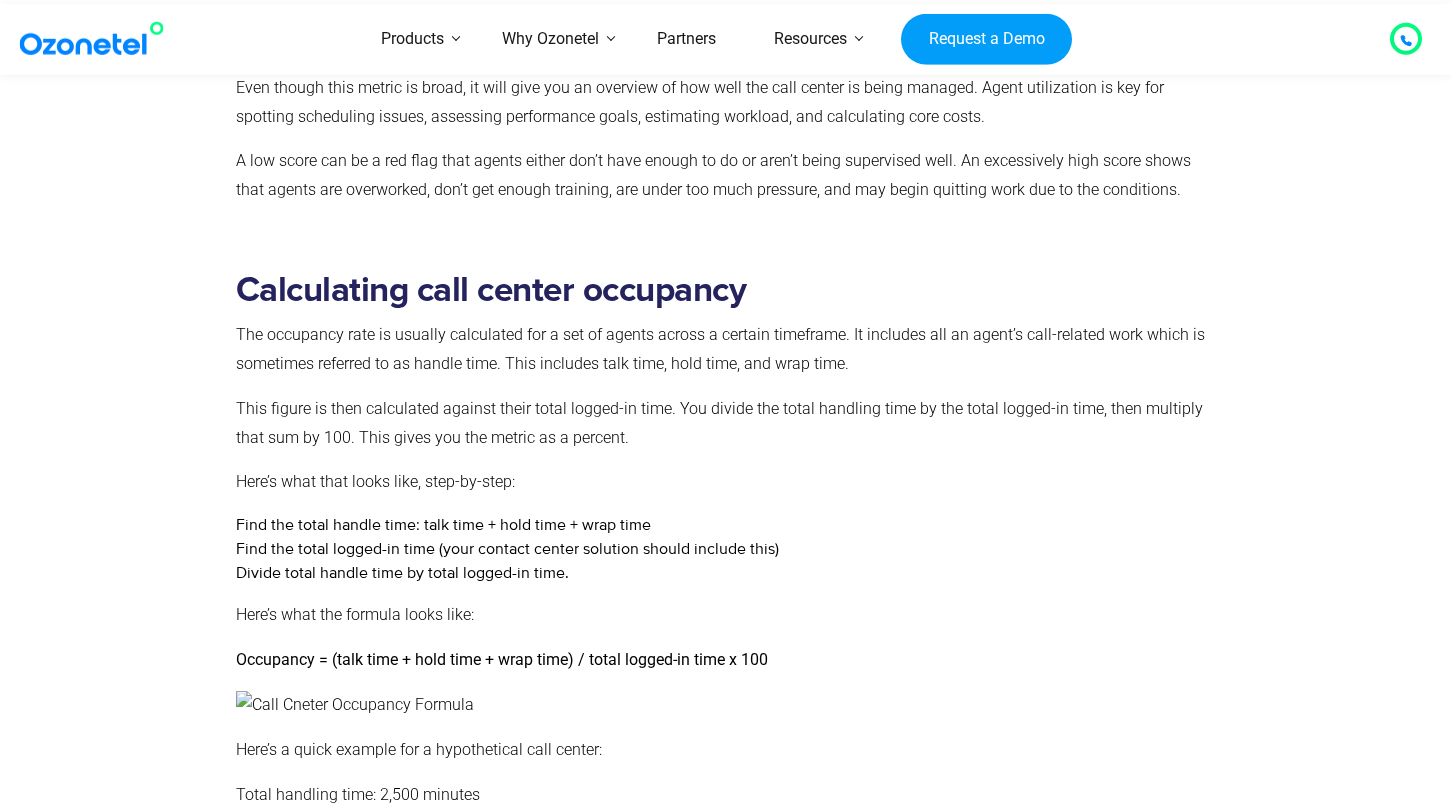 click on "The occupancy rate is usually calculated for a set of agents across a certain timeframe. It includes all an agent’s call-related work which is sometimes referred to as handle time. This includes talk time, hold time, and wrap time." at bounding box center (722, 350) 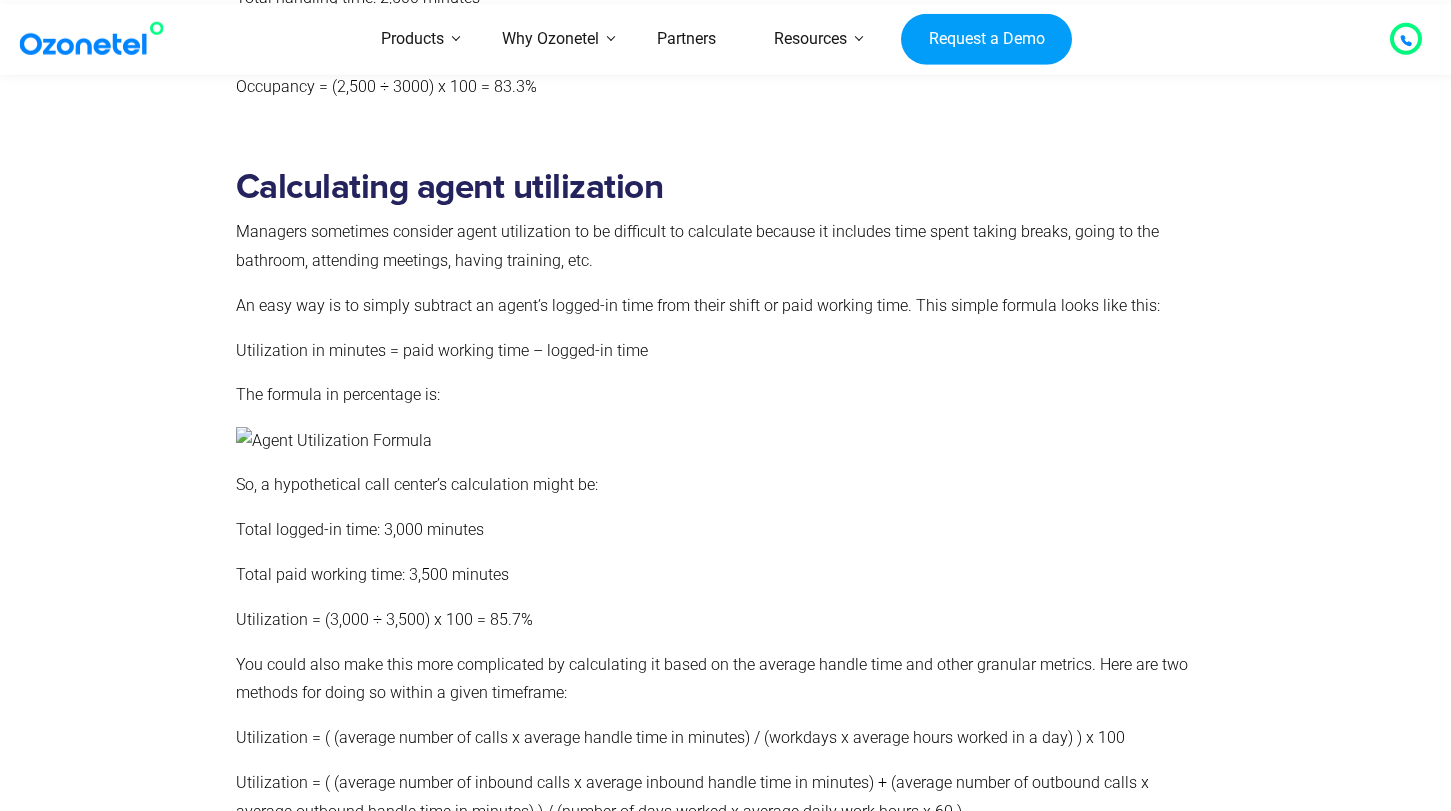 scroll, scrollTop: 6513, scrollLeft: 0, axis: vertical 